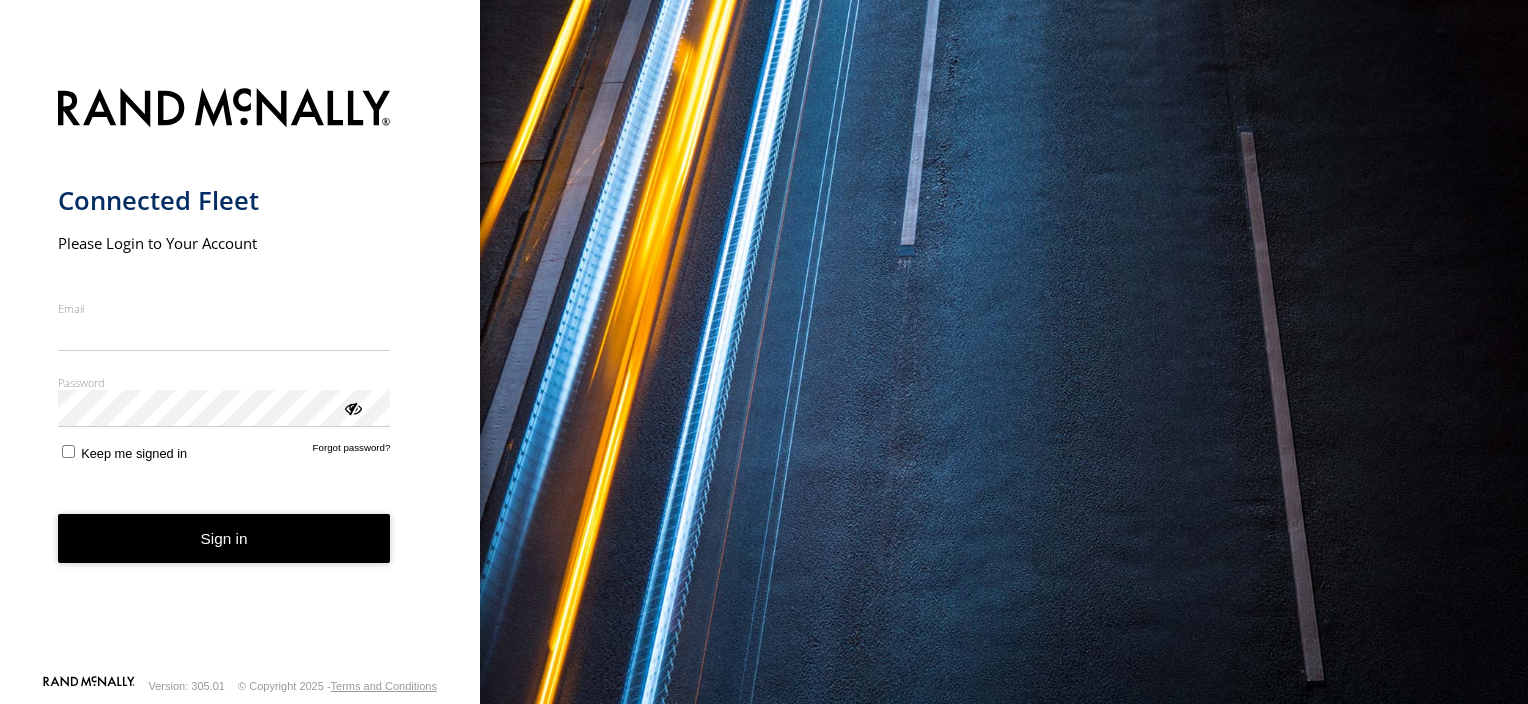 scroll, scrollTop: 0, scrollLeft: 0, axis: both 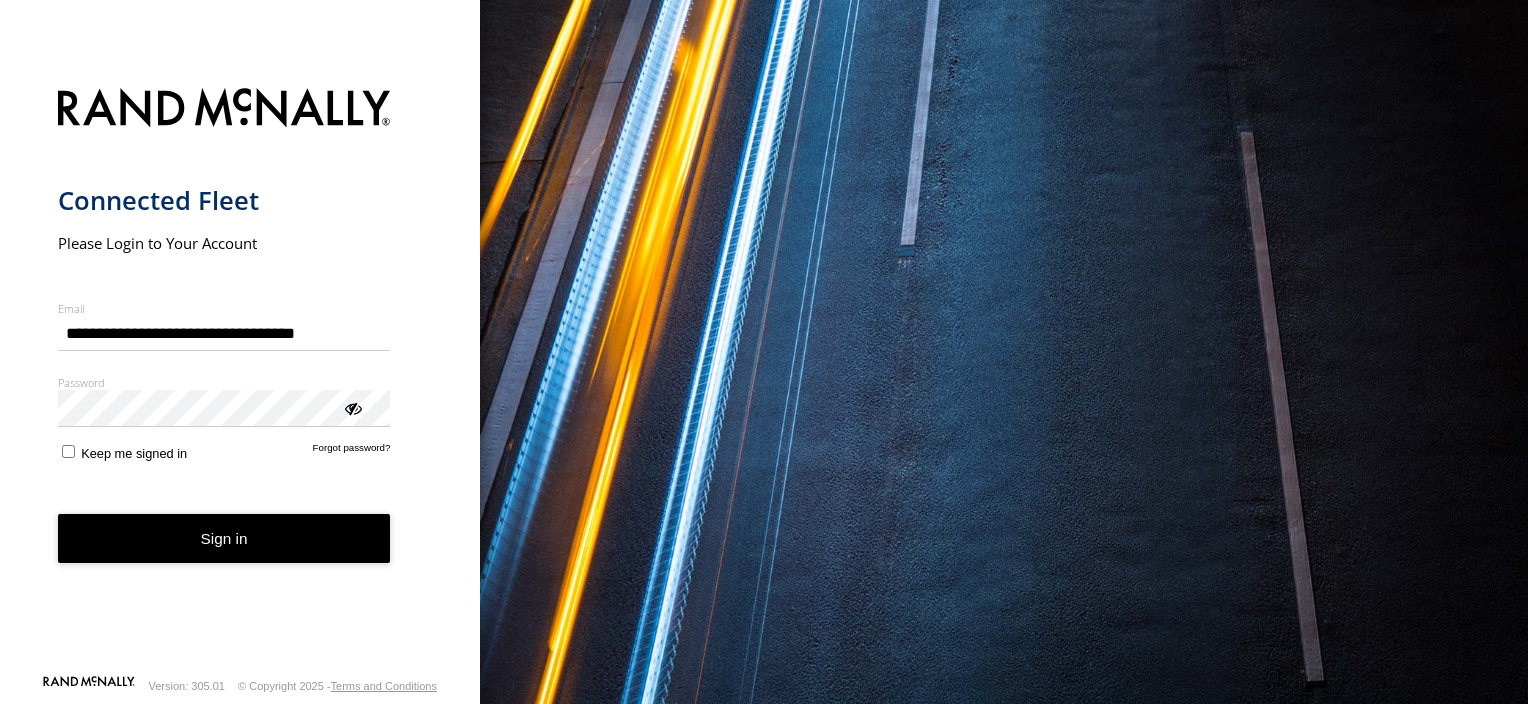 click on "Sign in" at bounding box center [224, 538] 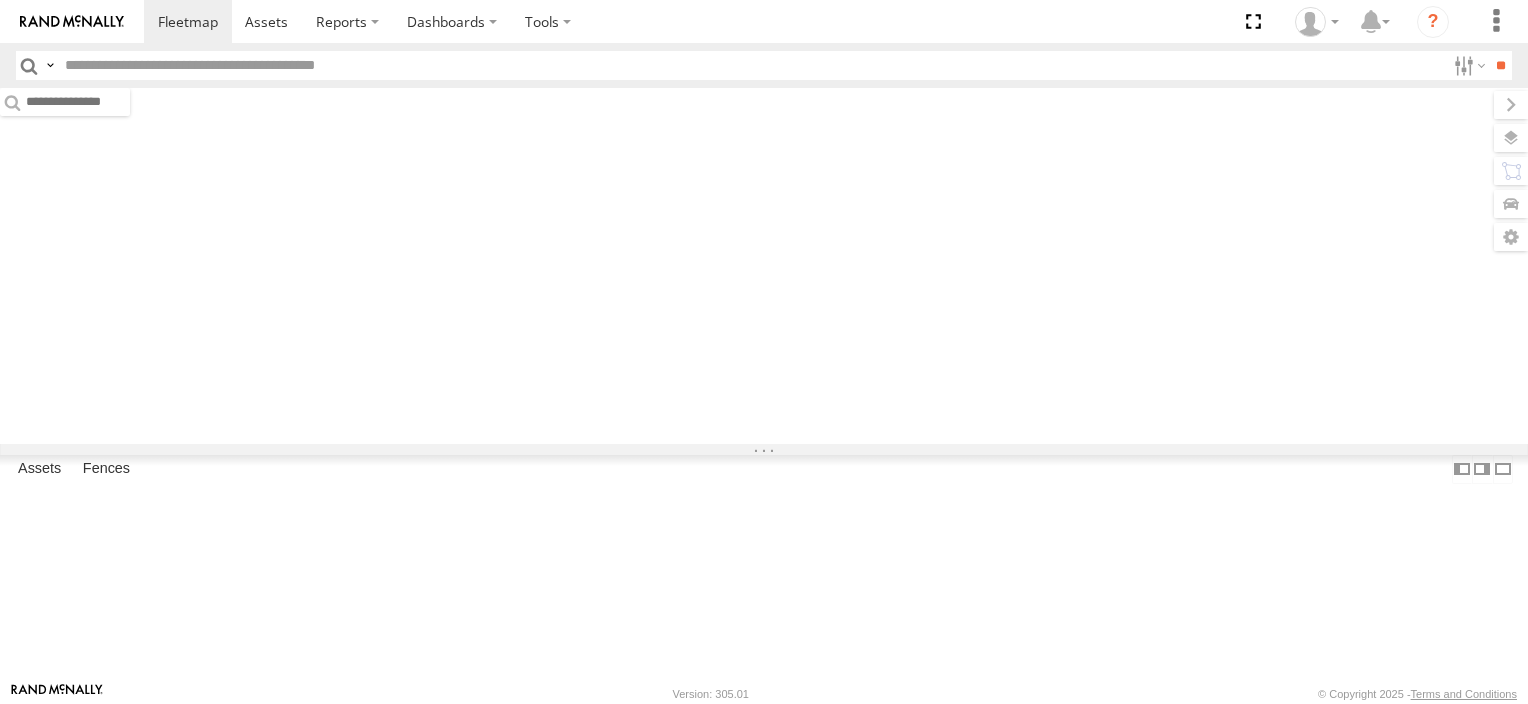 scroll, scrollTop: 0, scrollLeft: 0, axis: both 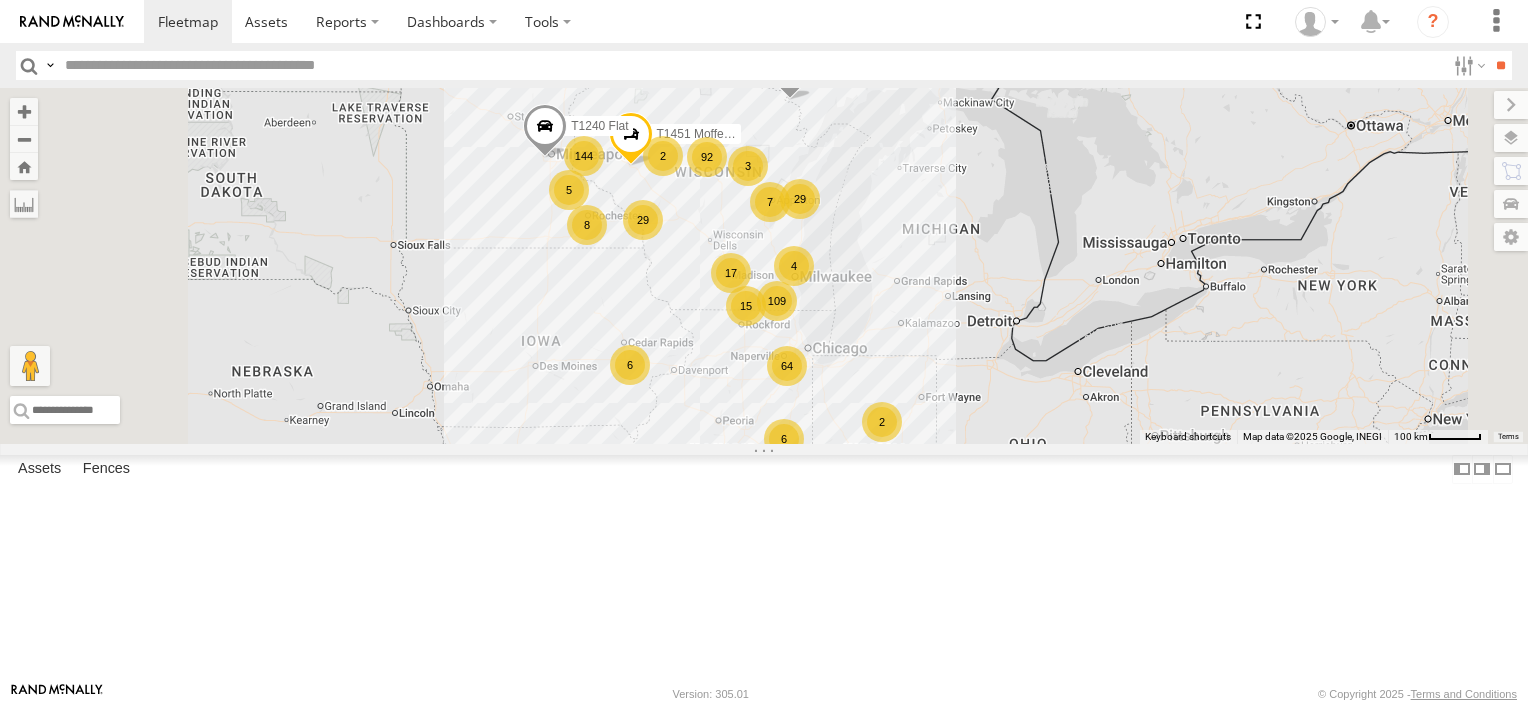 drag, startPoint x: 920, startPoint y: 303, endPoint x: 883, endPoint y: 480, distance: 180.82588 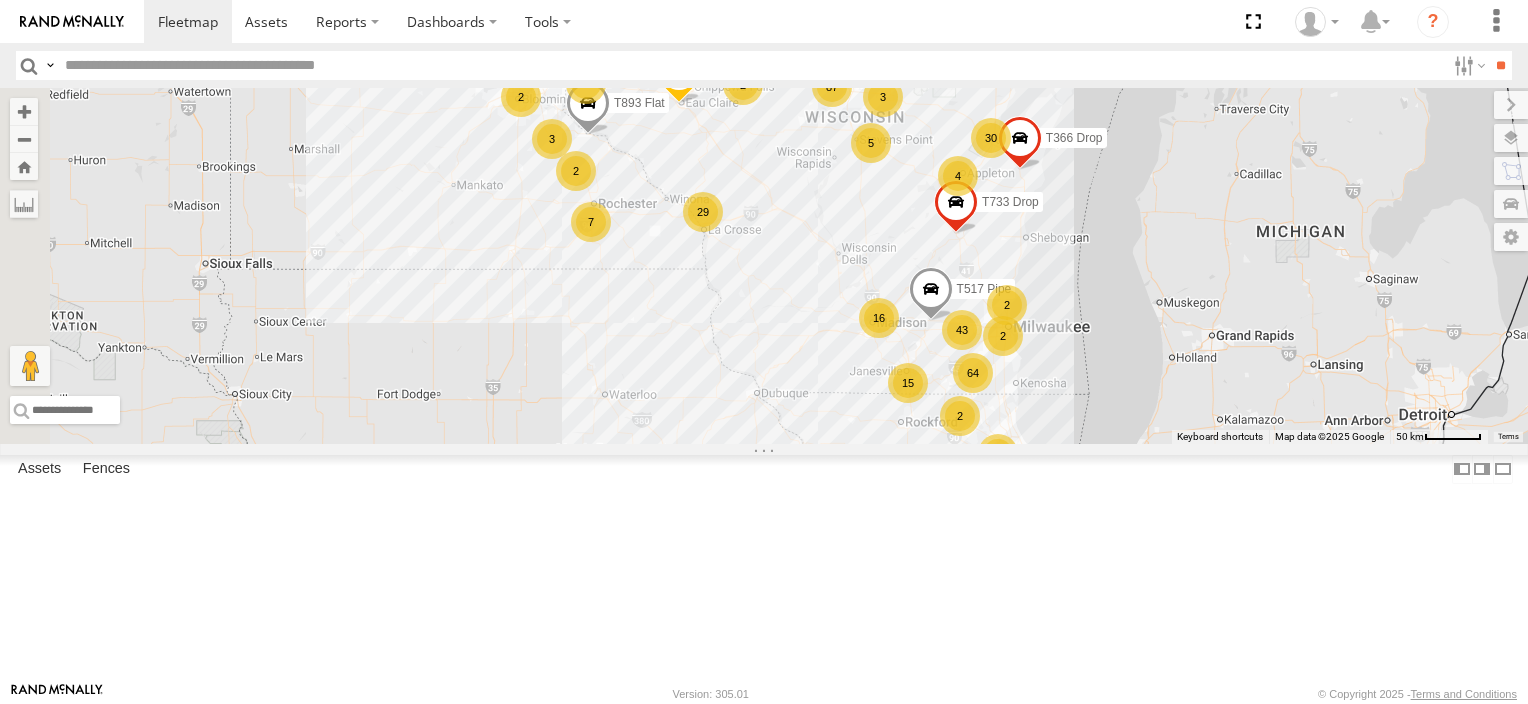 drag, startPoint x: 840, startPoint y: 344, endPoint x: 899, endPoint y: 391, distance: 75.43209 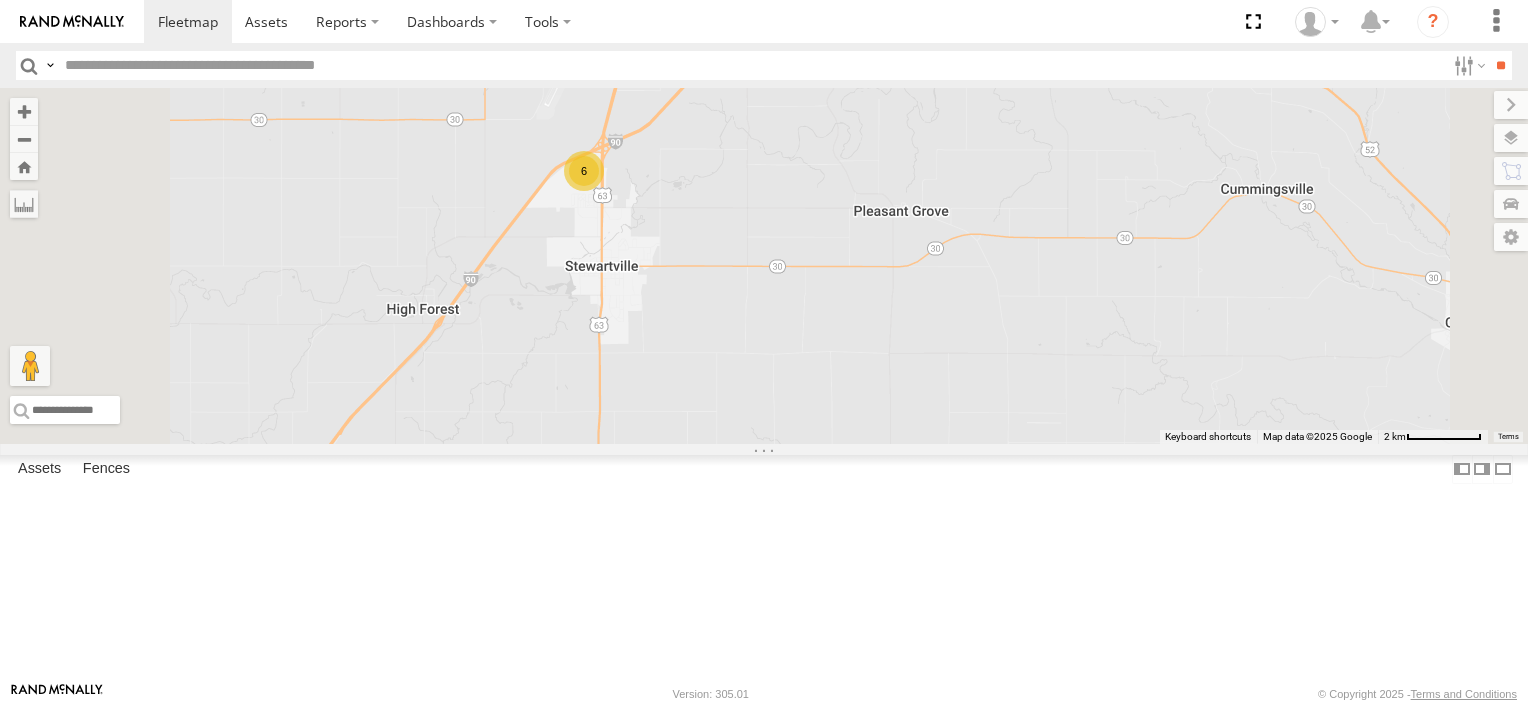 drag, startPoint x: 767, startPoint y: 220, endPoint x: 886, endPoint y: 392, distance: 209.15306 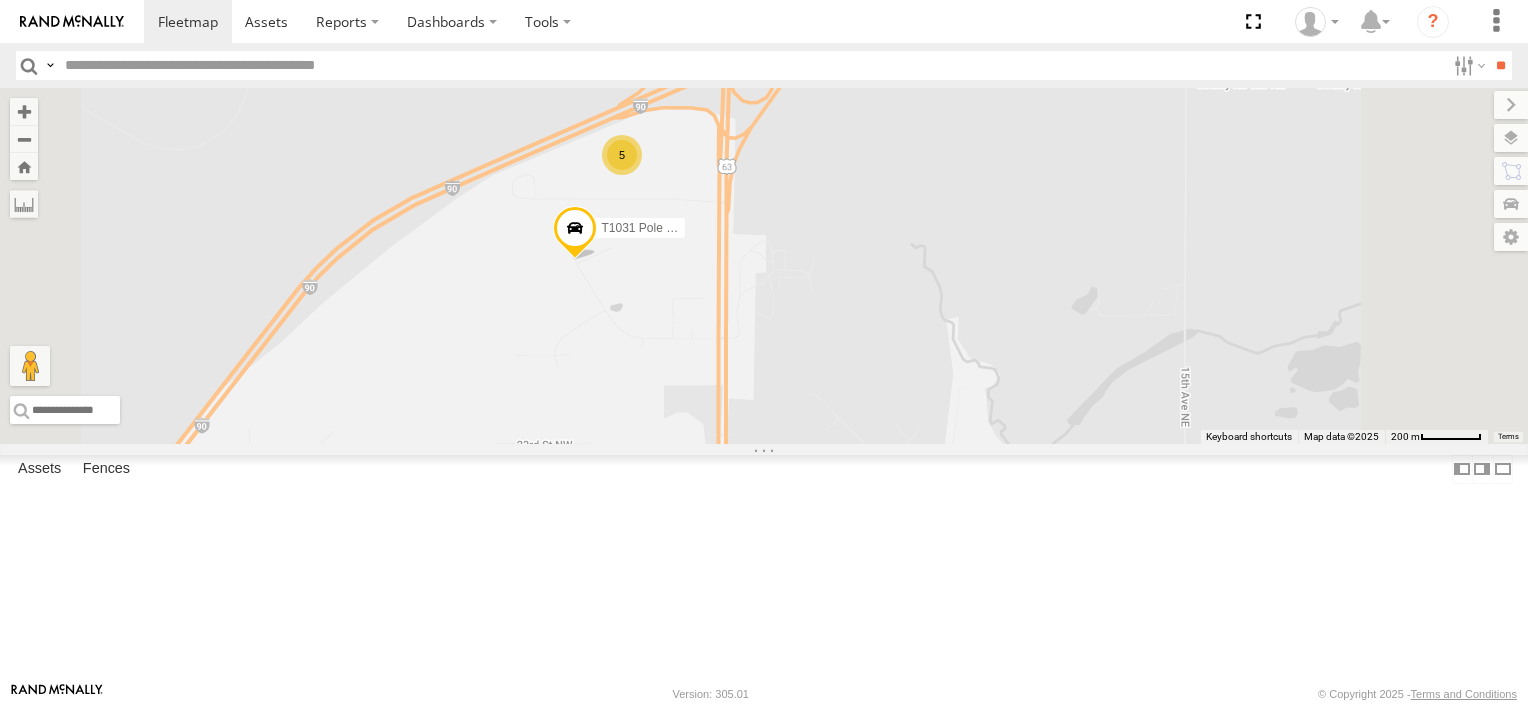 drag, startPoint x: 892, startPoint y: 222, endPoint x: 816, endPoint y: 429, distance: 220.51077 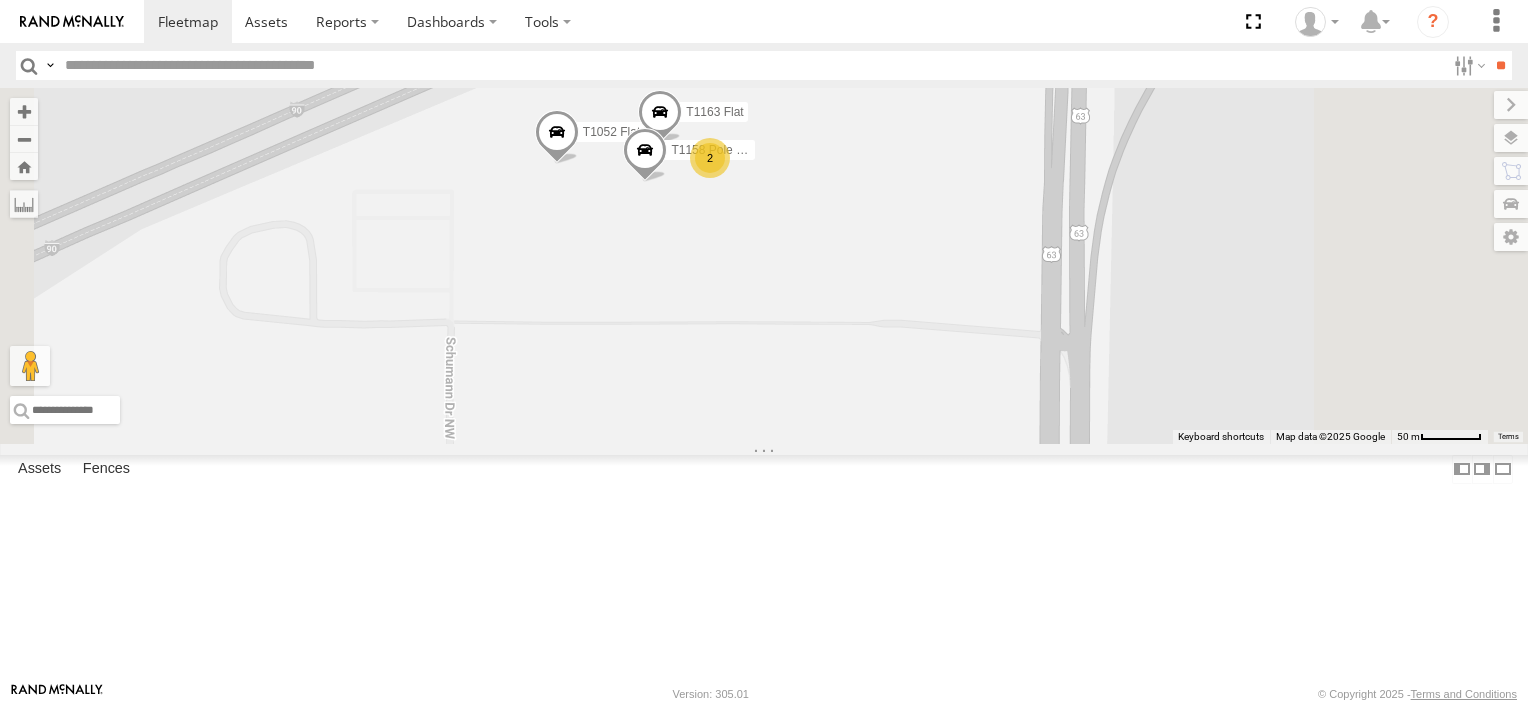 drag, startPoint x: 916, startPoint y: 252, endPoint x: 947, endPoint y: 384, distance: 135.5913 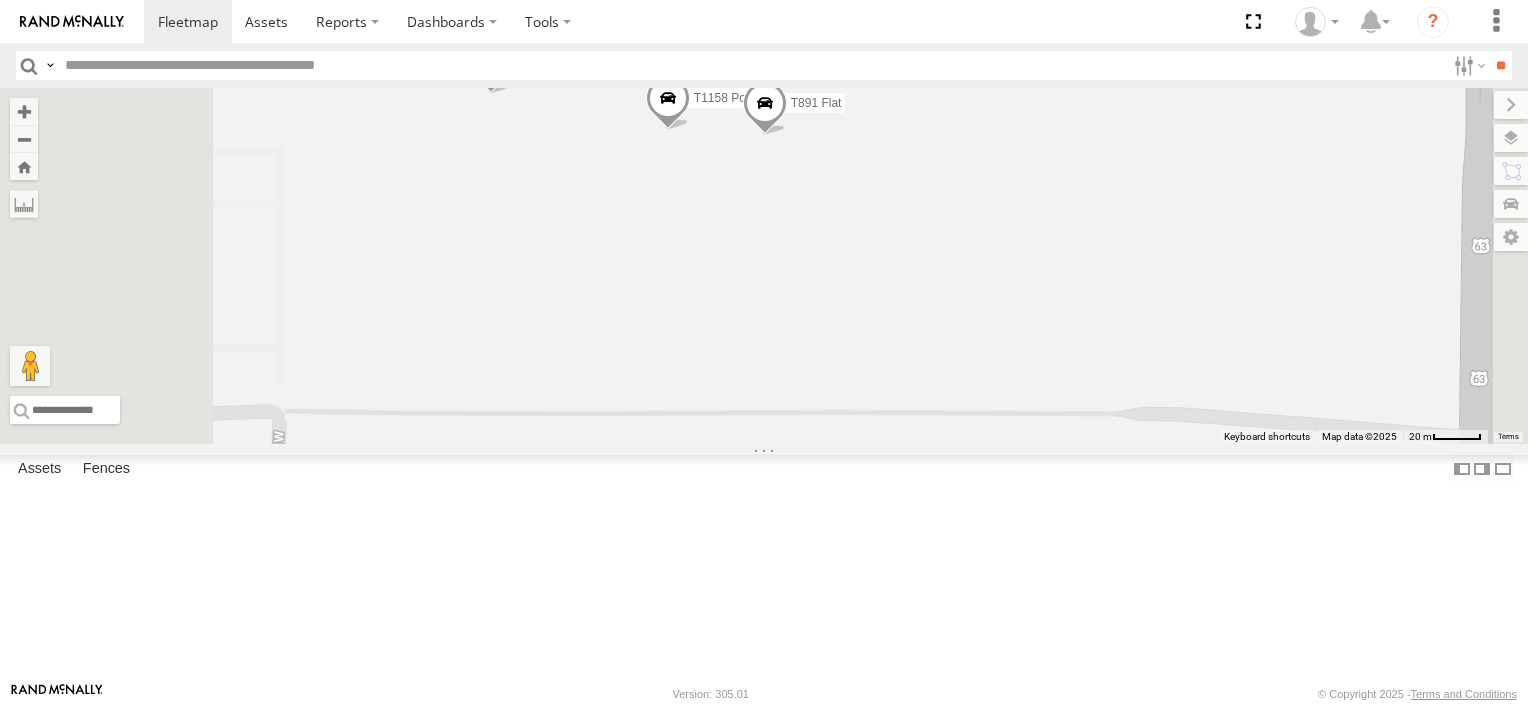 drag, startPoint x: 1051, startPoint y: 317, endPoint x: 1282, endPoint y: 278, distance: 234.26907 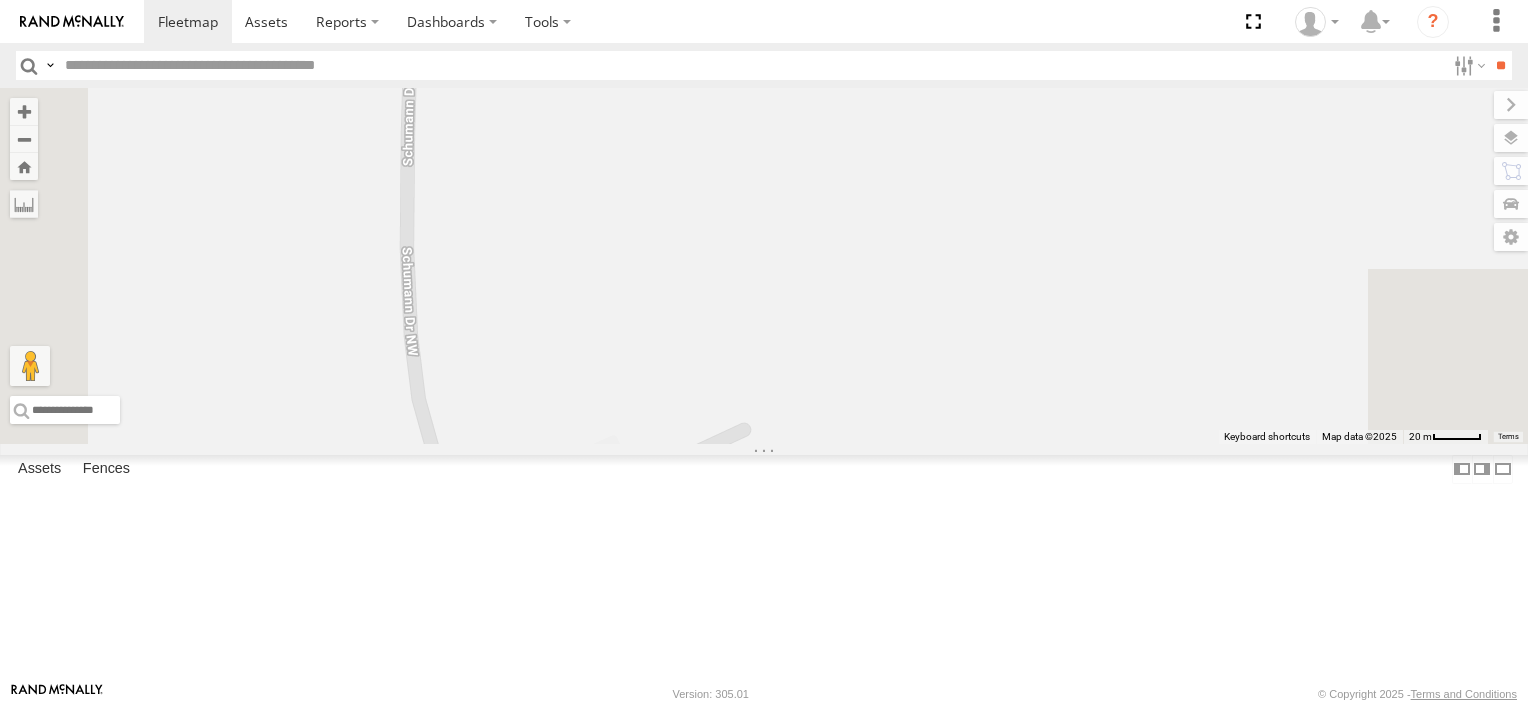 drag, startPoint x: 944, startPoint y: 594, endPoint x: 1042, endPoint y: 246, distance: 361.5356 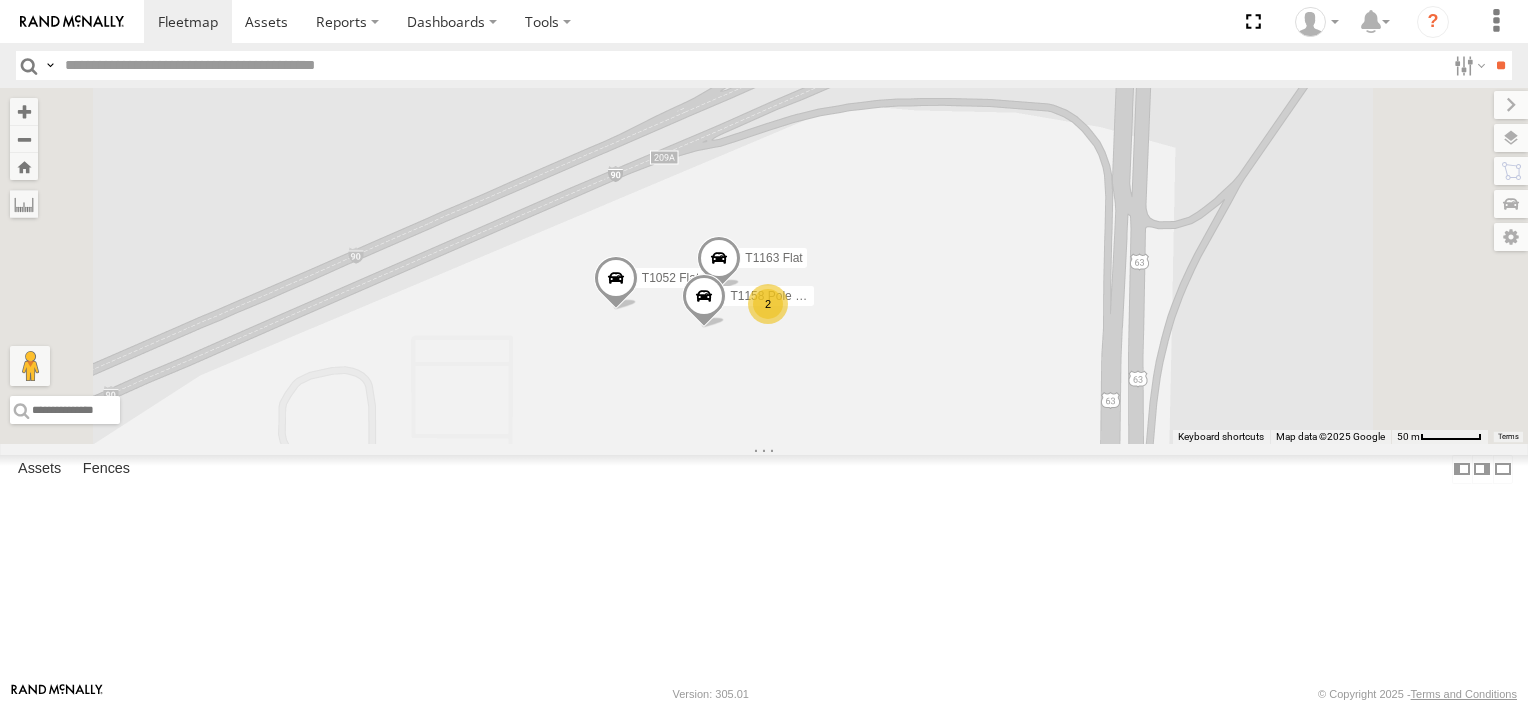 drag, startPoint x: 954, startPoint y: 332, endPoint x: 920, endPoint y: 668, distance: 337.71585 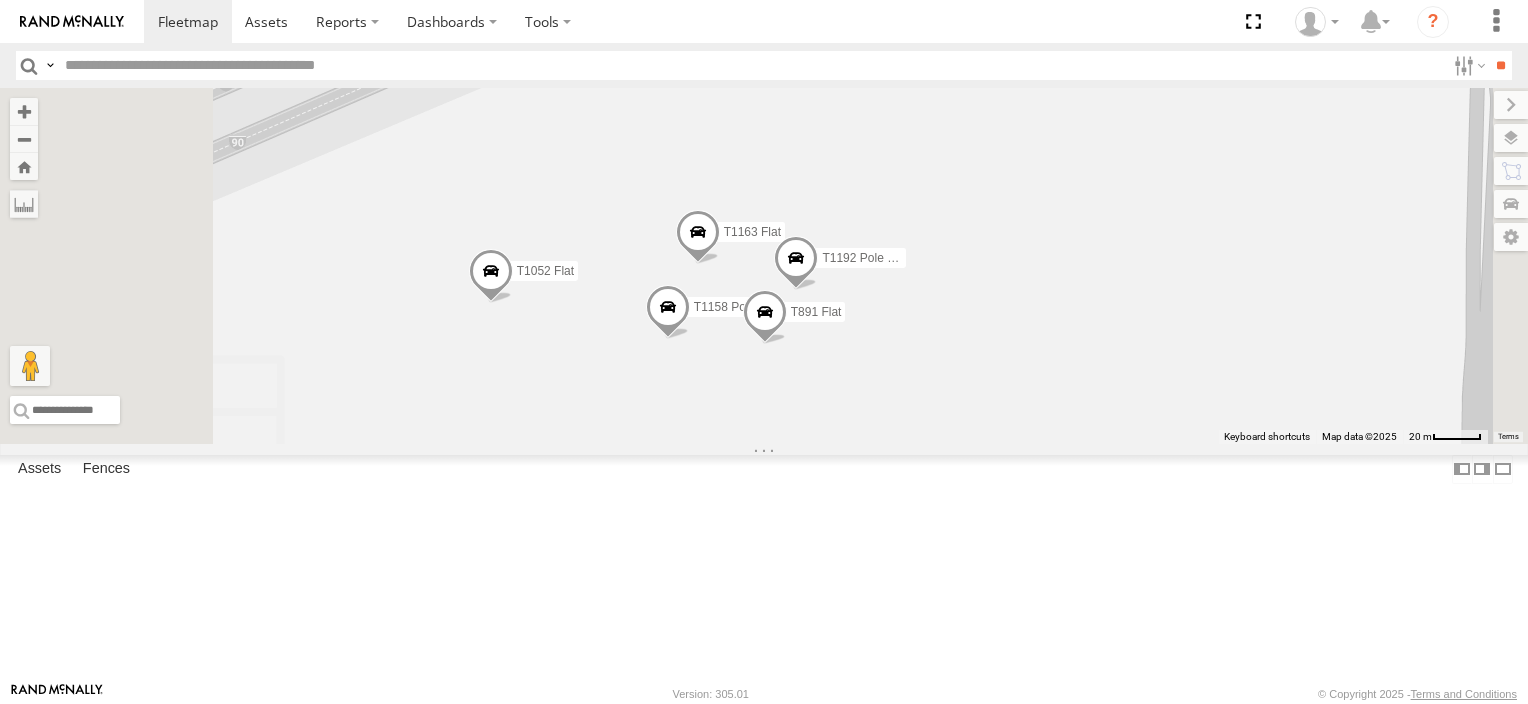 drag, startPoint x: 1106, startPoint y: 466, endPoint x: 1261, endPoint y: 478, distance: 155.46382 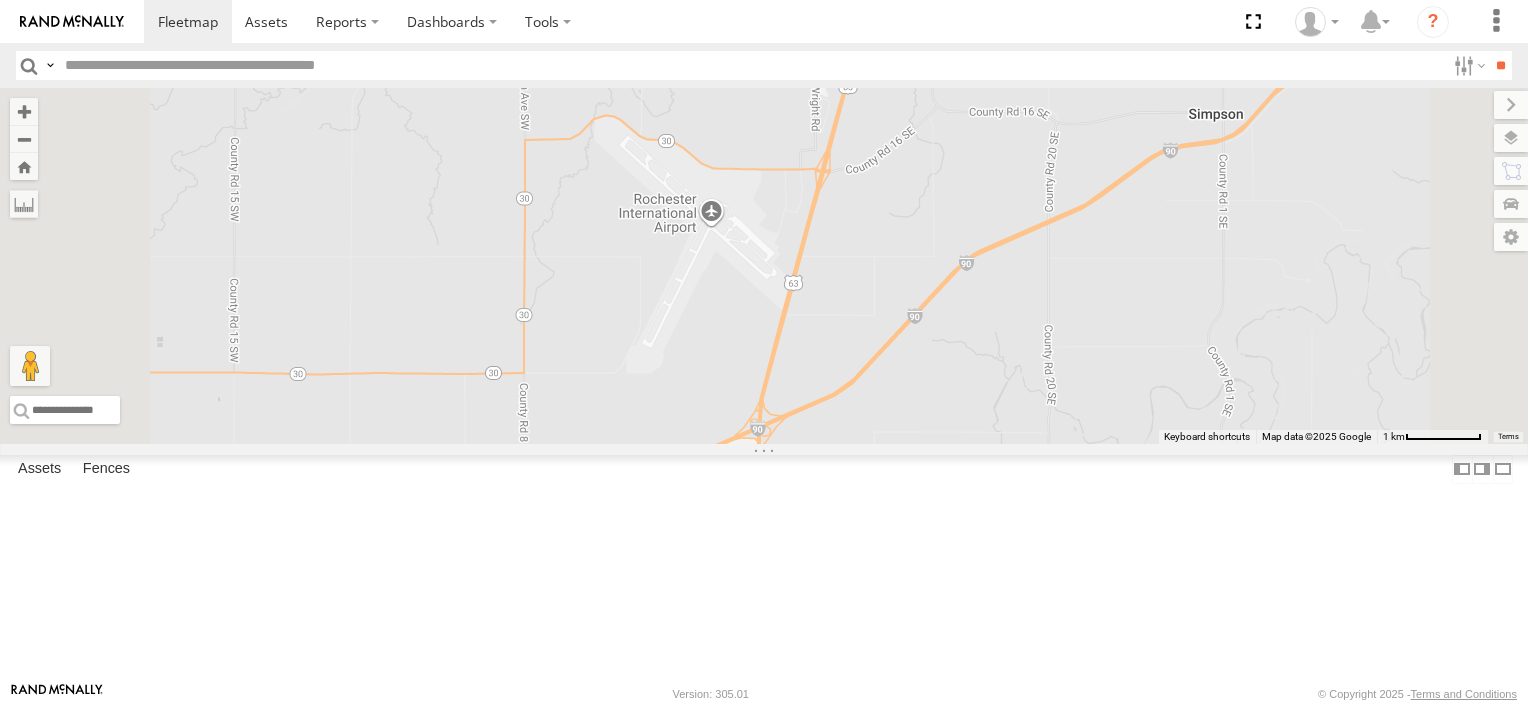 drag, startPoint x: 1170, startPoint y: 322, endPoint x: 1036, endPoint y: 569, distance: 281.0071 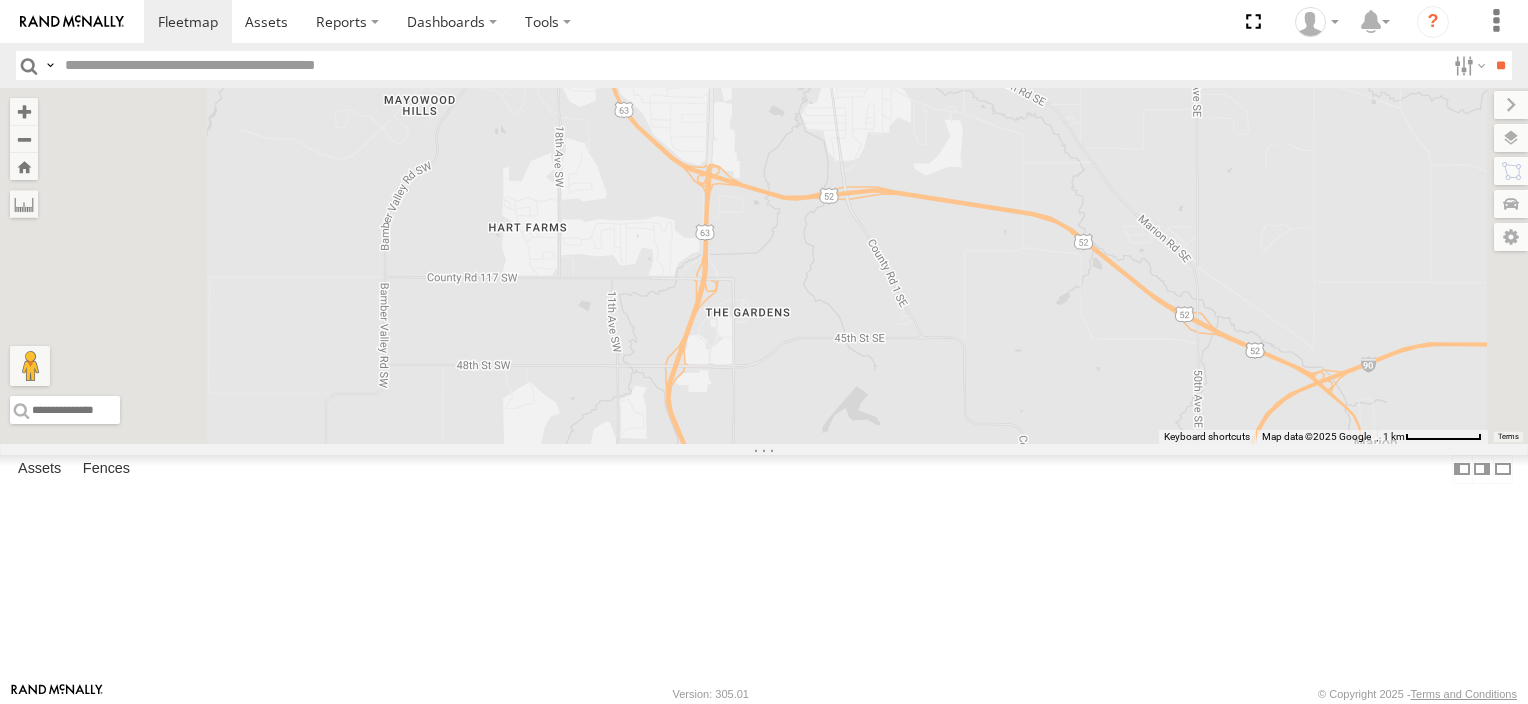 drag, startPoint x: 978, startPoint y: 413, endPoint x: 1046, endPoint y: 412, distance: 68.007355 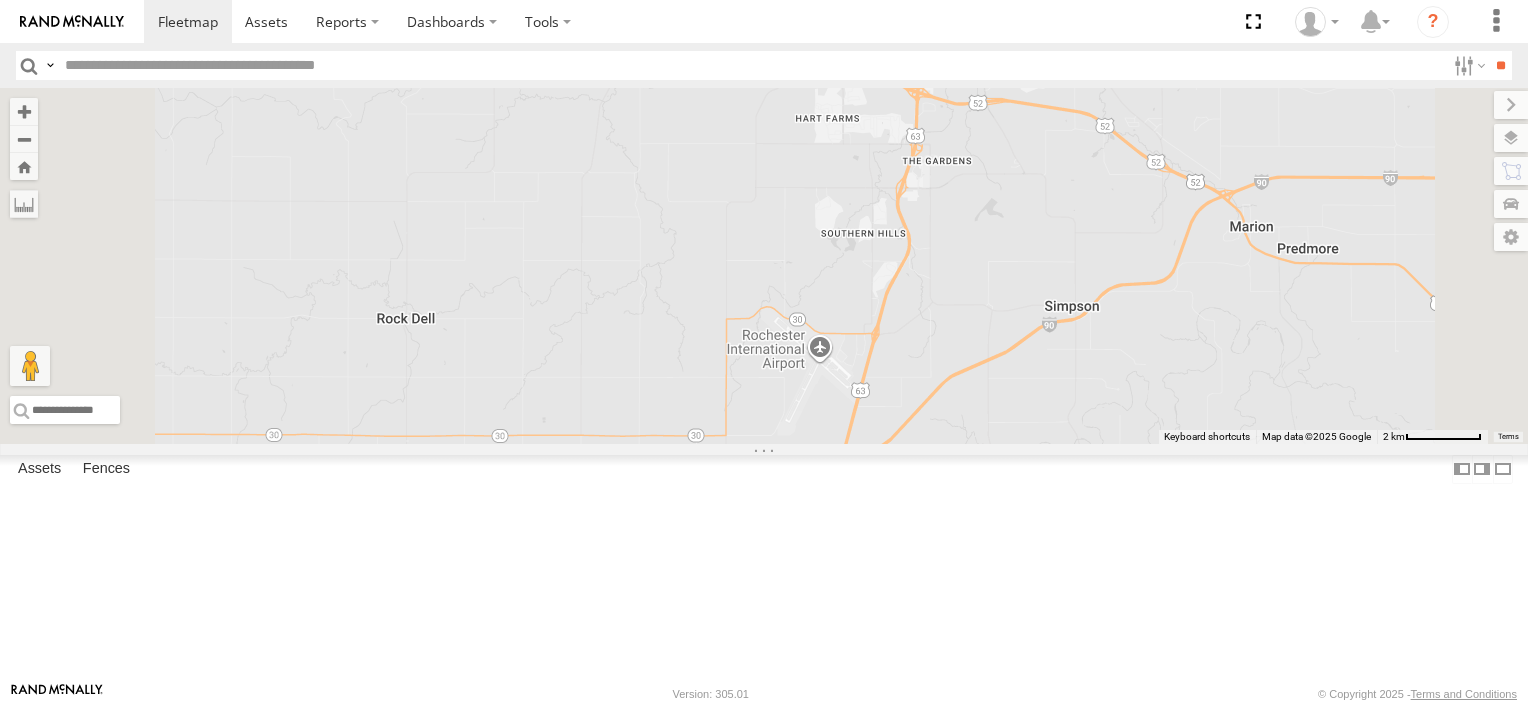 drag, startPoint x: 1190, startPoint y: 355, endPoint x: 1097, endPoint y: 529, distance: 197.29419 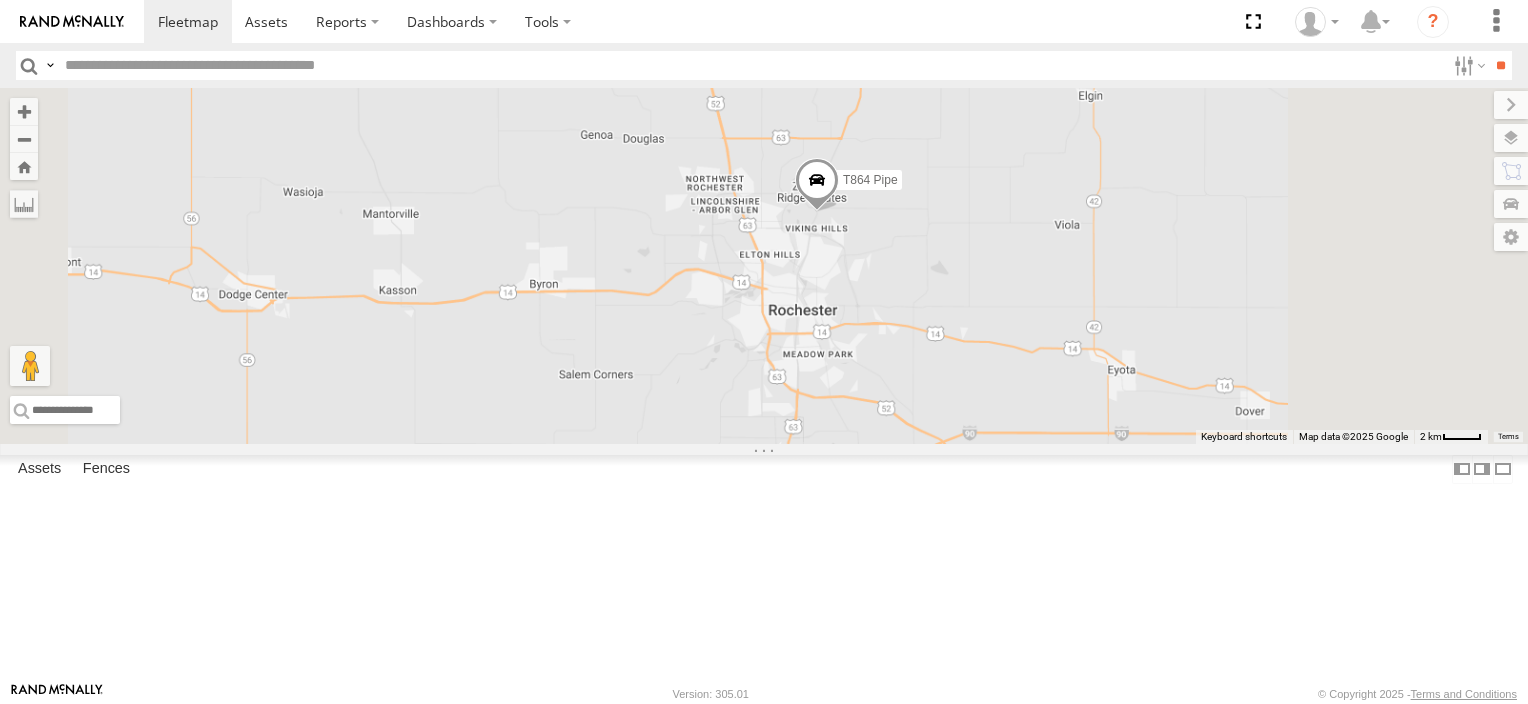 drag, startPoint x: 1097, startPoint y: 383, endPoint x: 1035, endPoint y: 500, distance: 132.41223 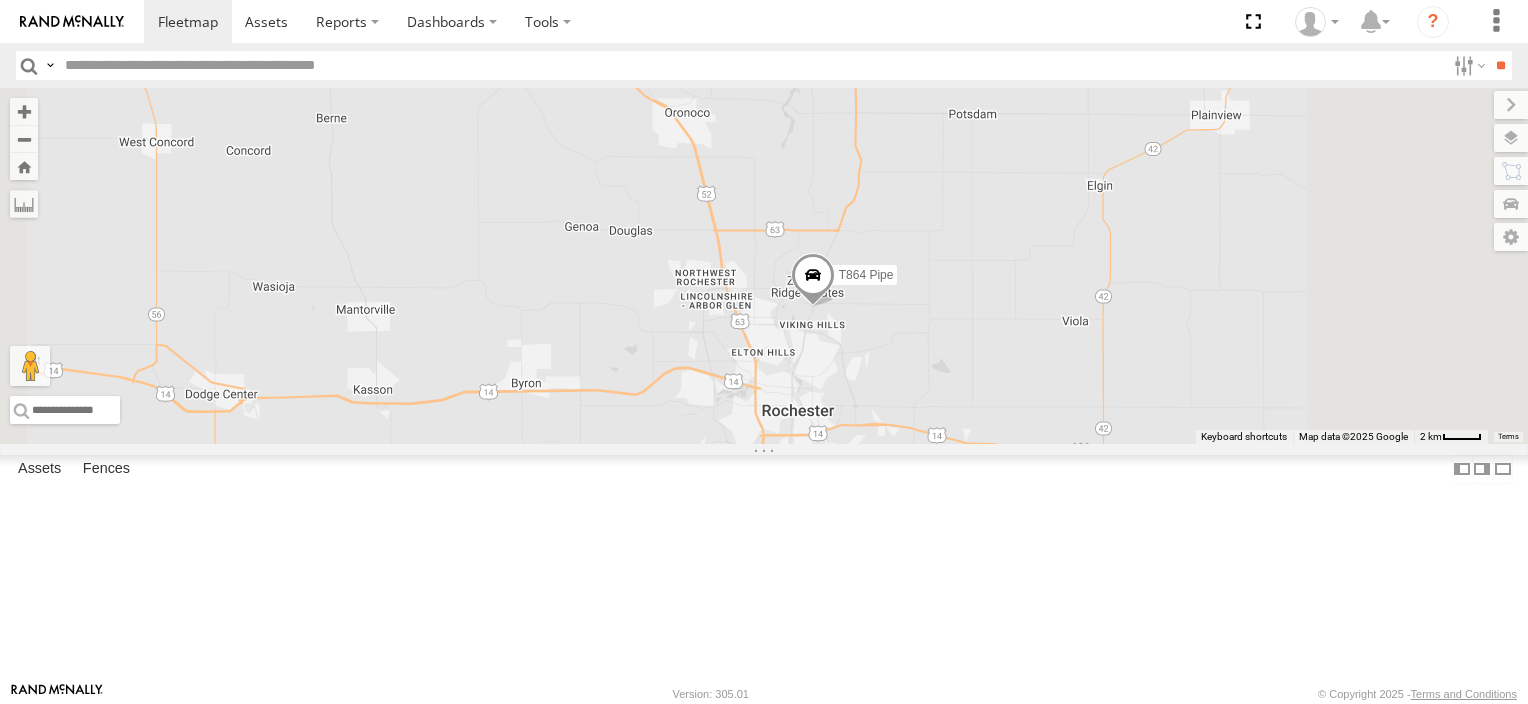 drag, startPoint x: 1051, startPoint y: 408, endPoint x: 1049, endPoint y: 522, distance: 114.01754 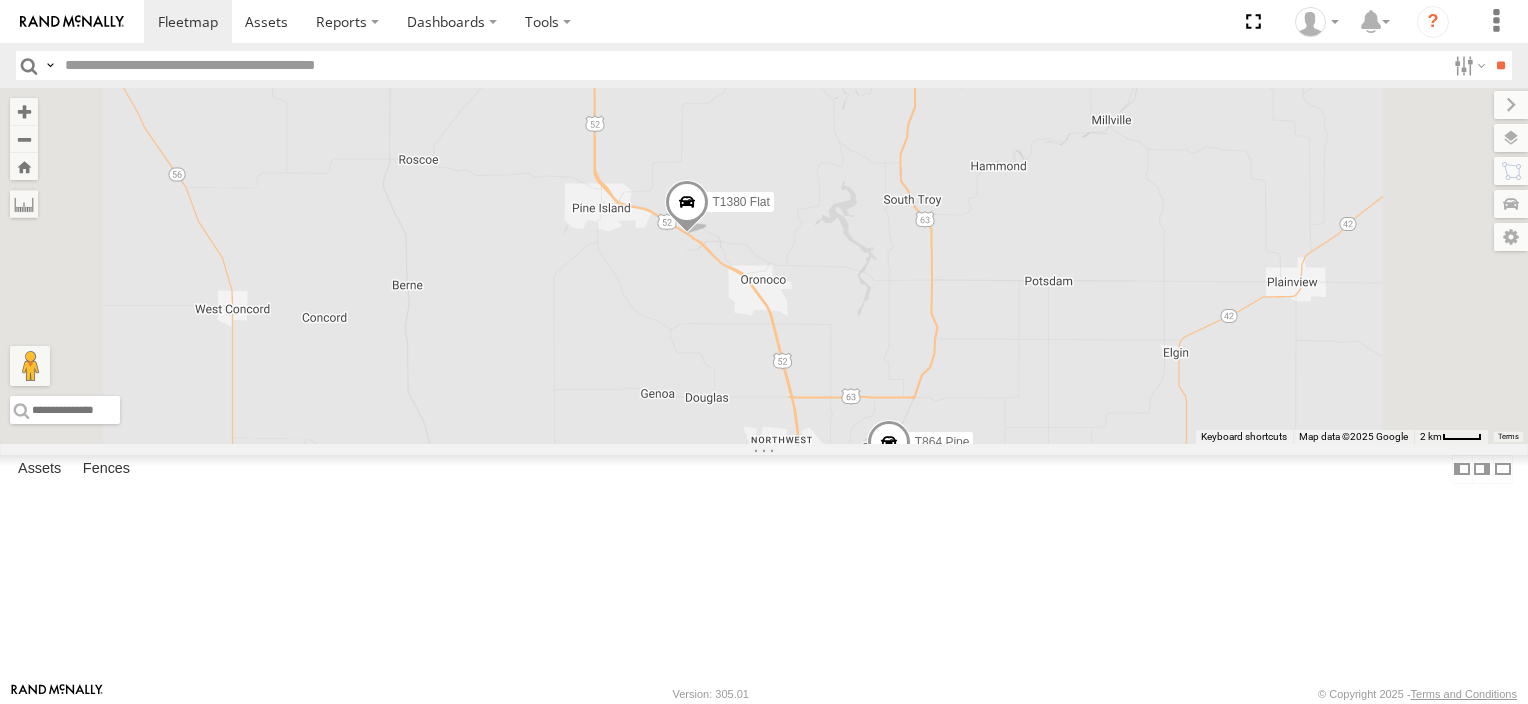 drag, startPoint x: 955, startPoint y: 415, endPoint x: 1030, endPoint y: 567, distance: 169.4963 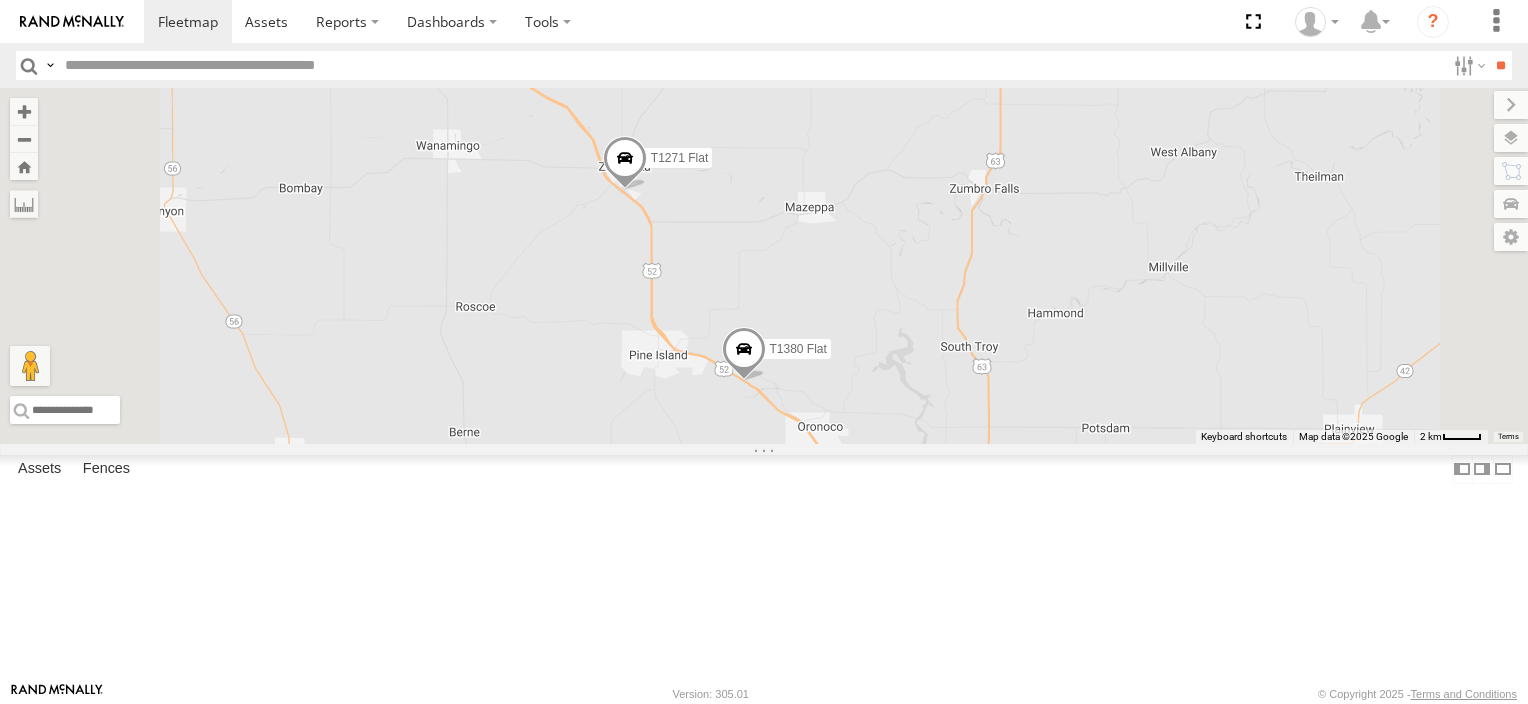 drag, startPoint x: 952, startPoint y: 487, endPoint x: 1012, endPoint y: 642, distance: 166.2077 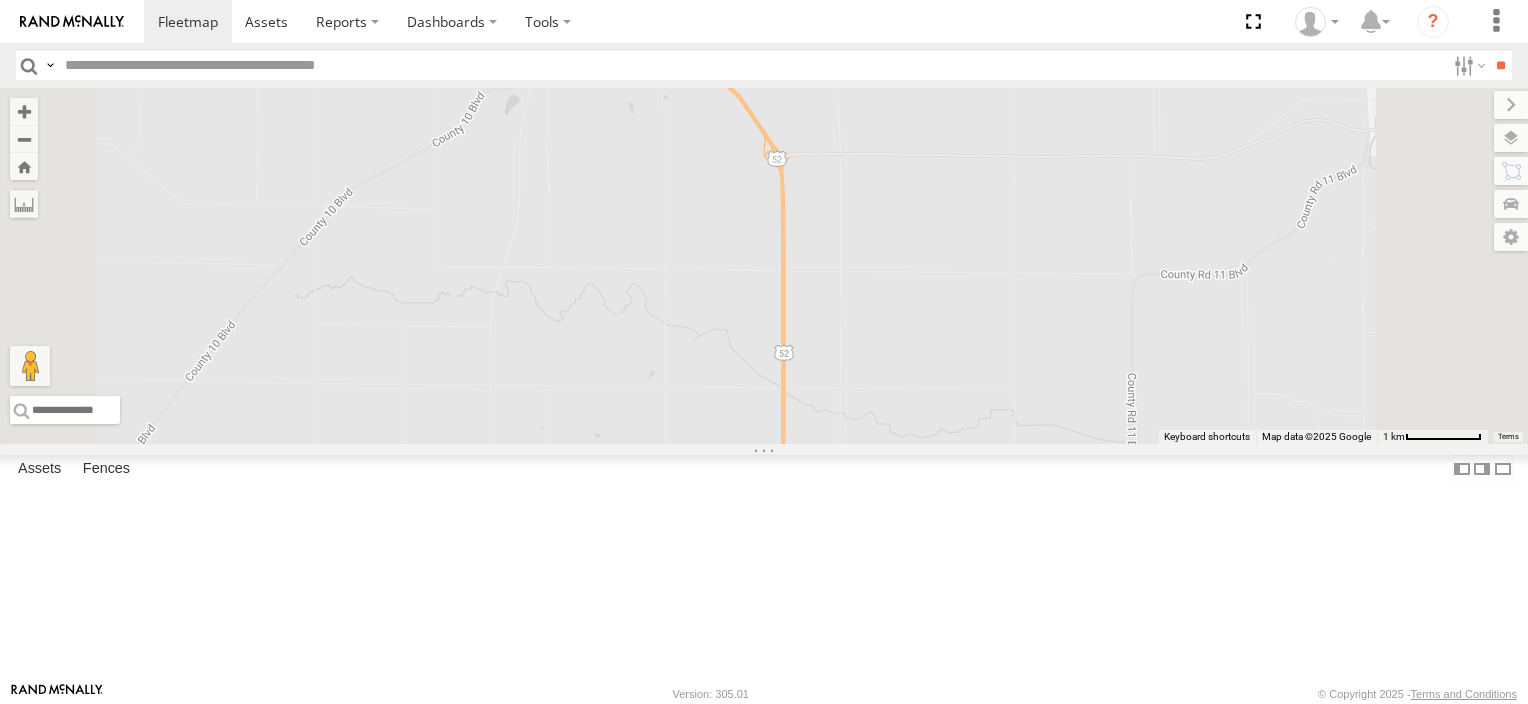 drag, startPoint x: 893, startPoint y: 355, endPoint x: 892, endPoint y: 610, distance: 255.00197 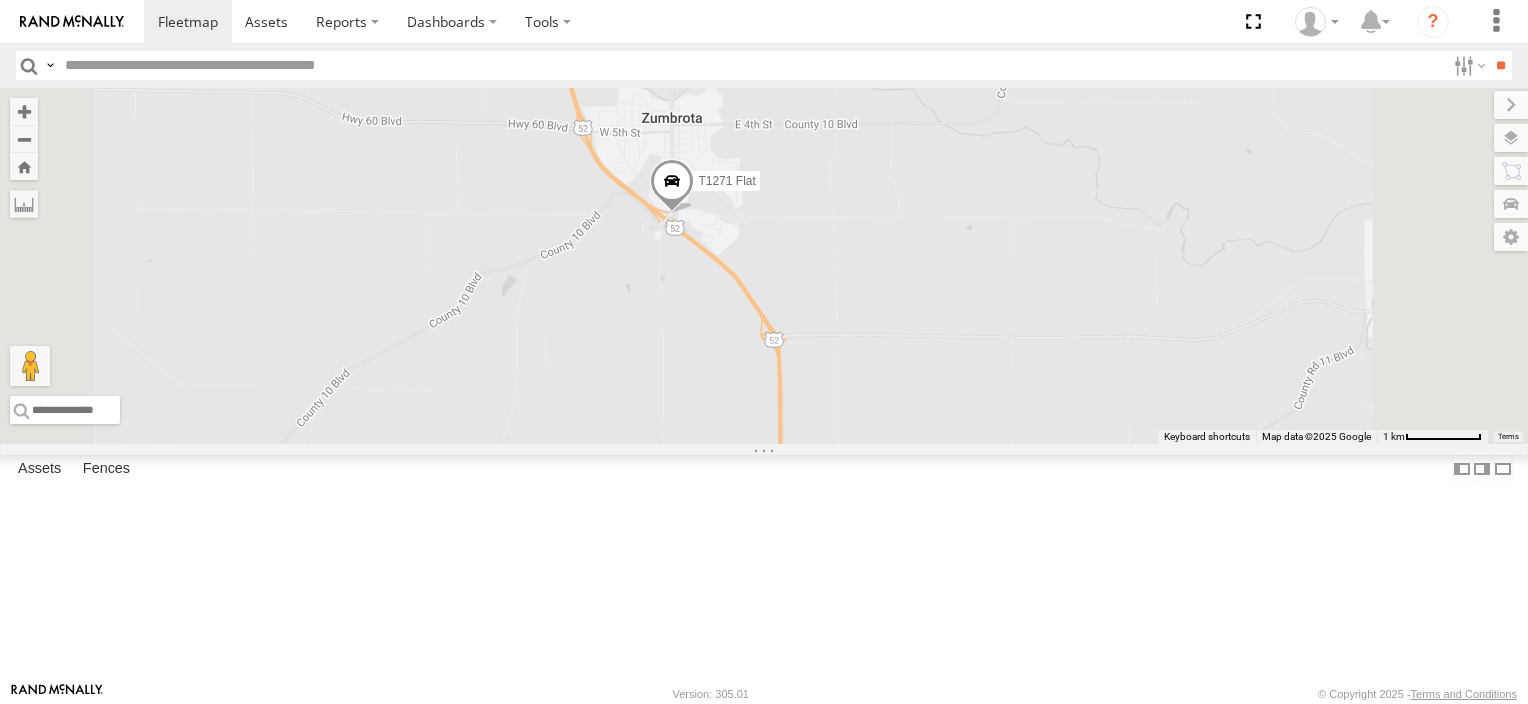 click at bounding box center [751, 65] 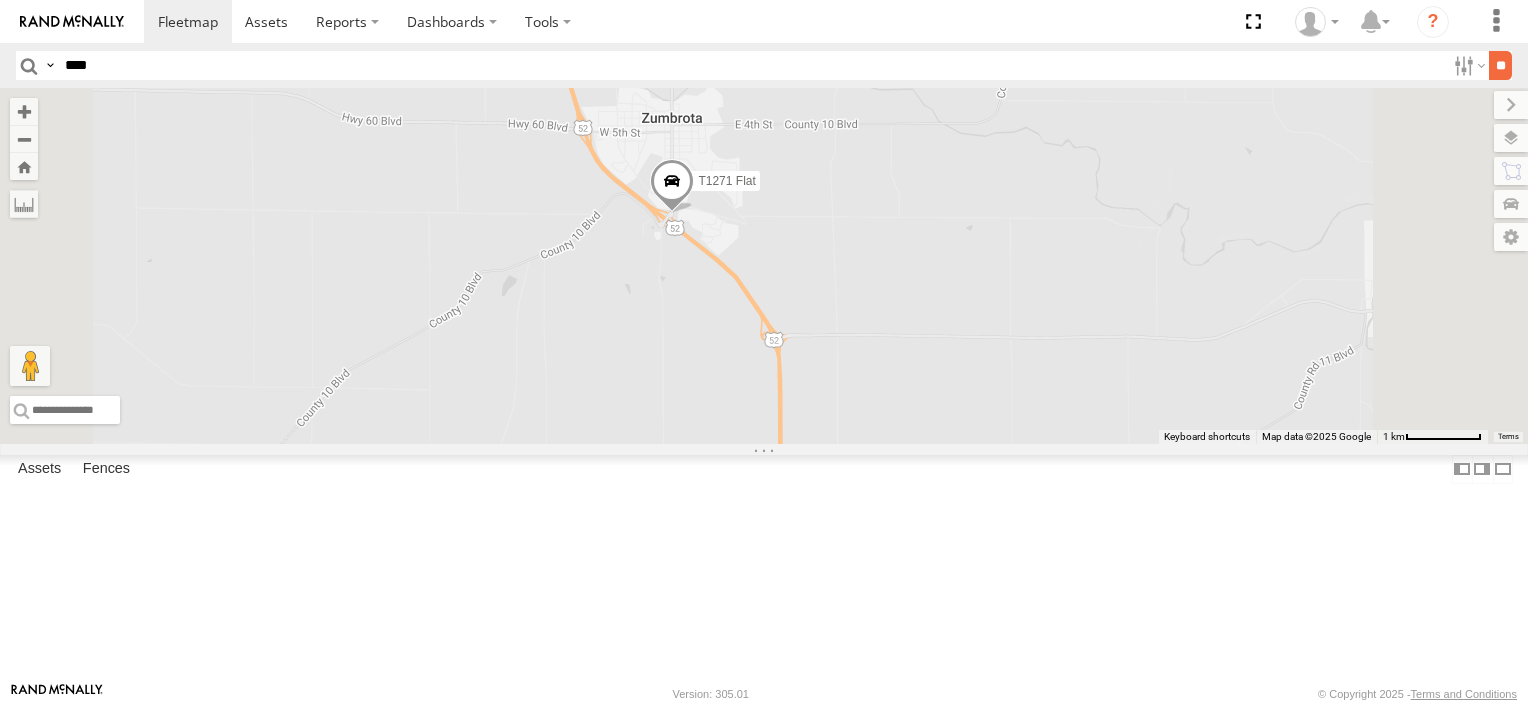 type on "****" 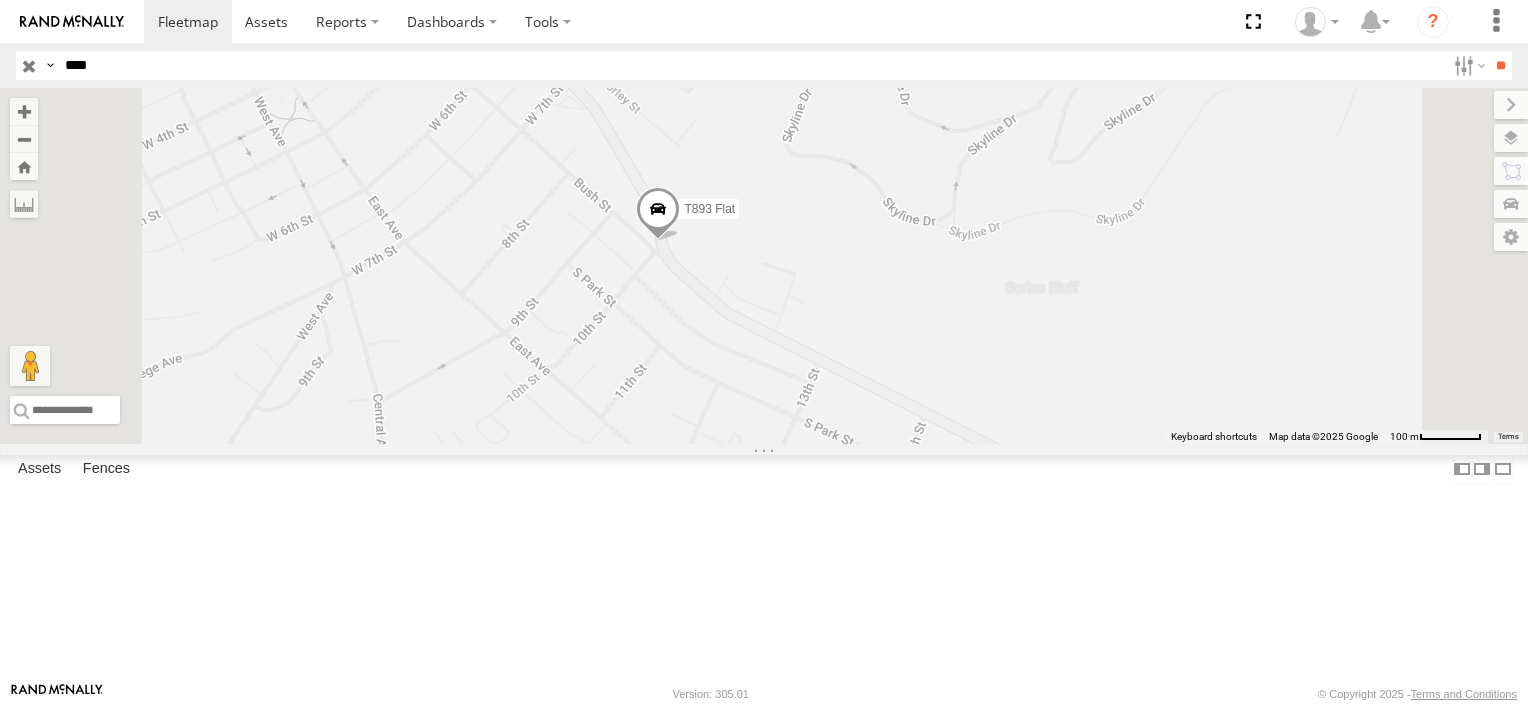 click at bounding box center (658, 214) 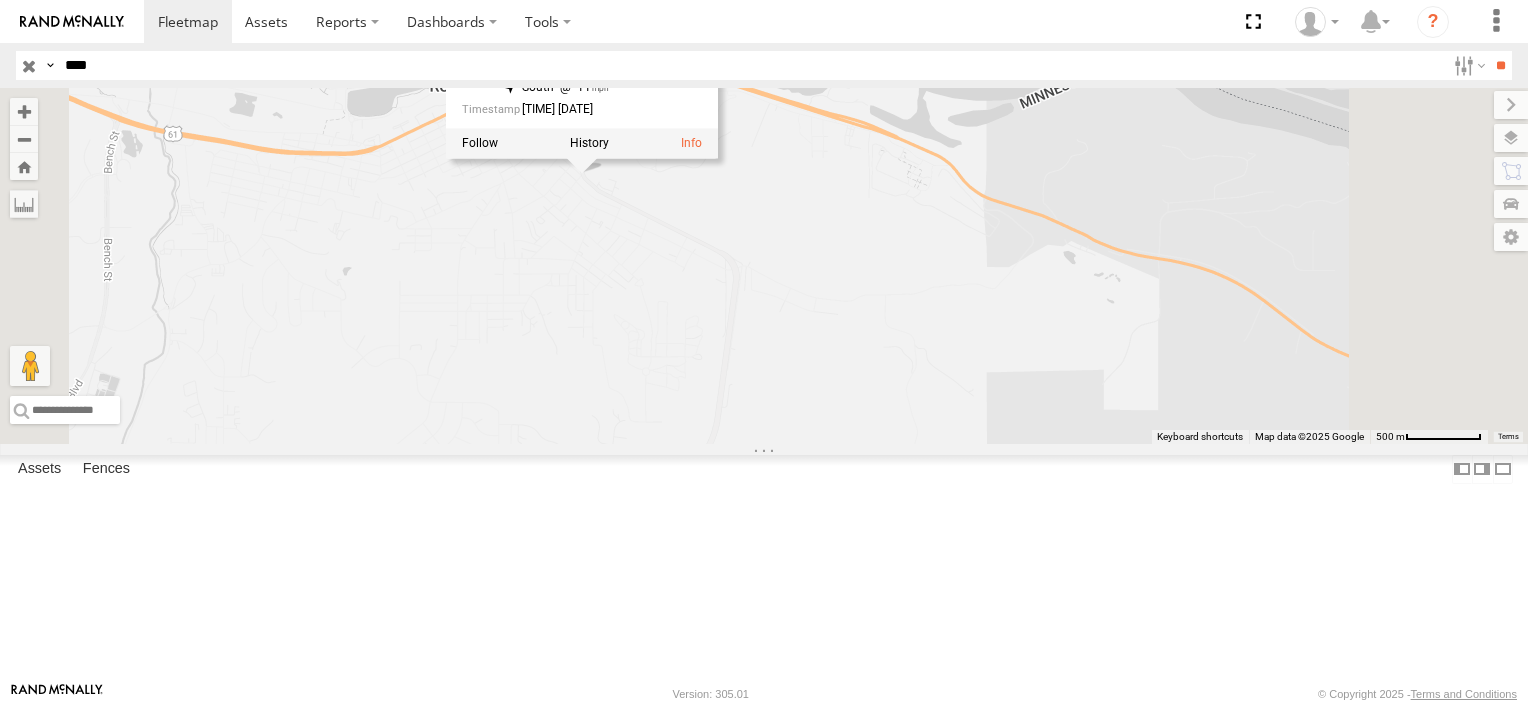 drag, startPoint x: 1042, startPoint y: 441, endPoint x: 806, endPoint y: 276, distance: 287.96005 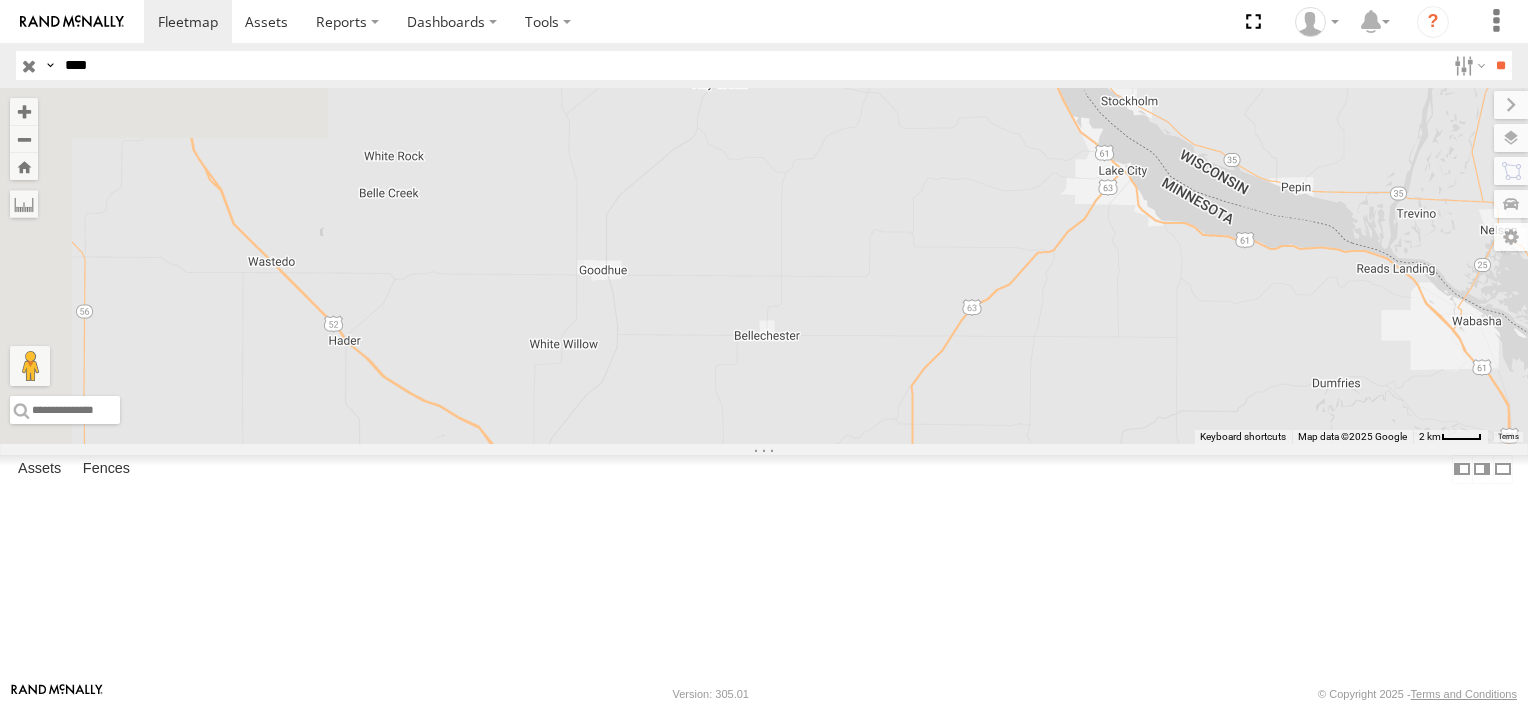 drag, startPoint x: 782, startPoint y: 504, endPoint x: 1002, endPoint y: 256, distance: 331.51773 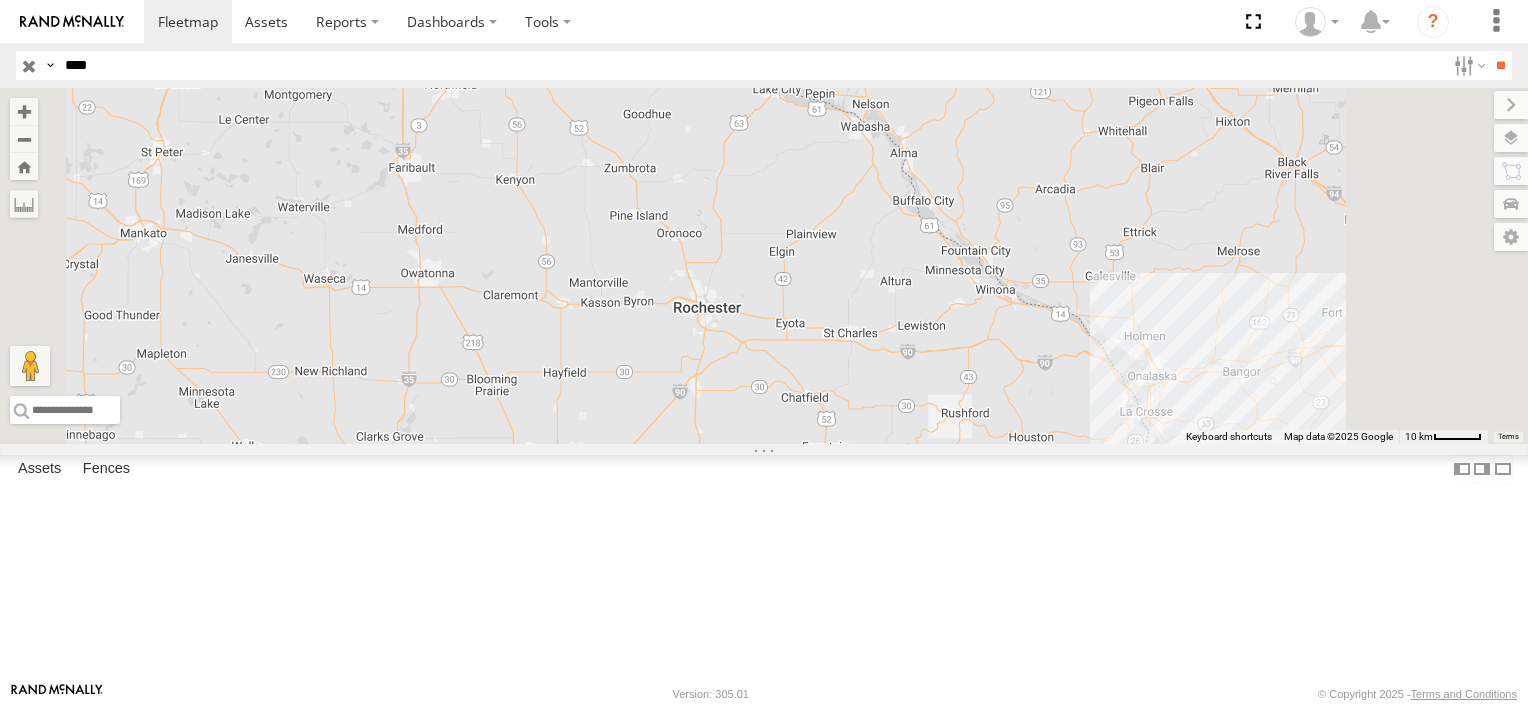 drag, startPoint x: 978, startPoint y: 516, endPoint x: 930, endPoint y: 353, distance: 169.92056 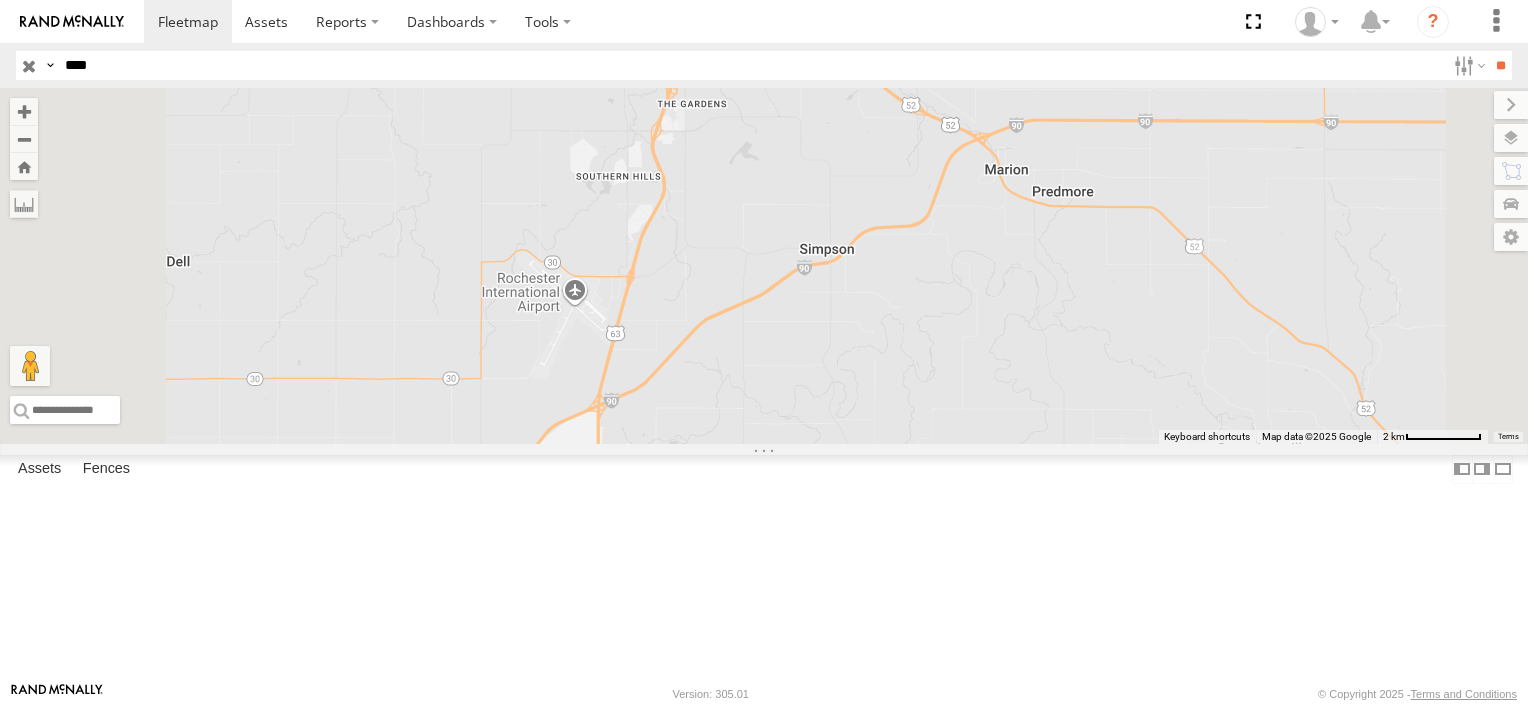 drag, startPoint x: 916, startPoint y: 412, endPoint x: 936, endPoint y: 250, distance: 163.2299 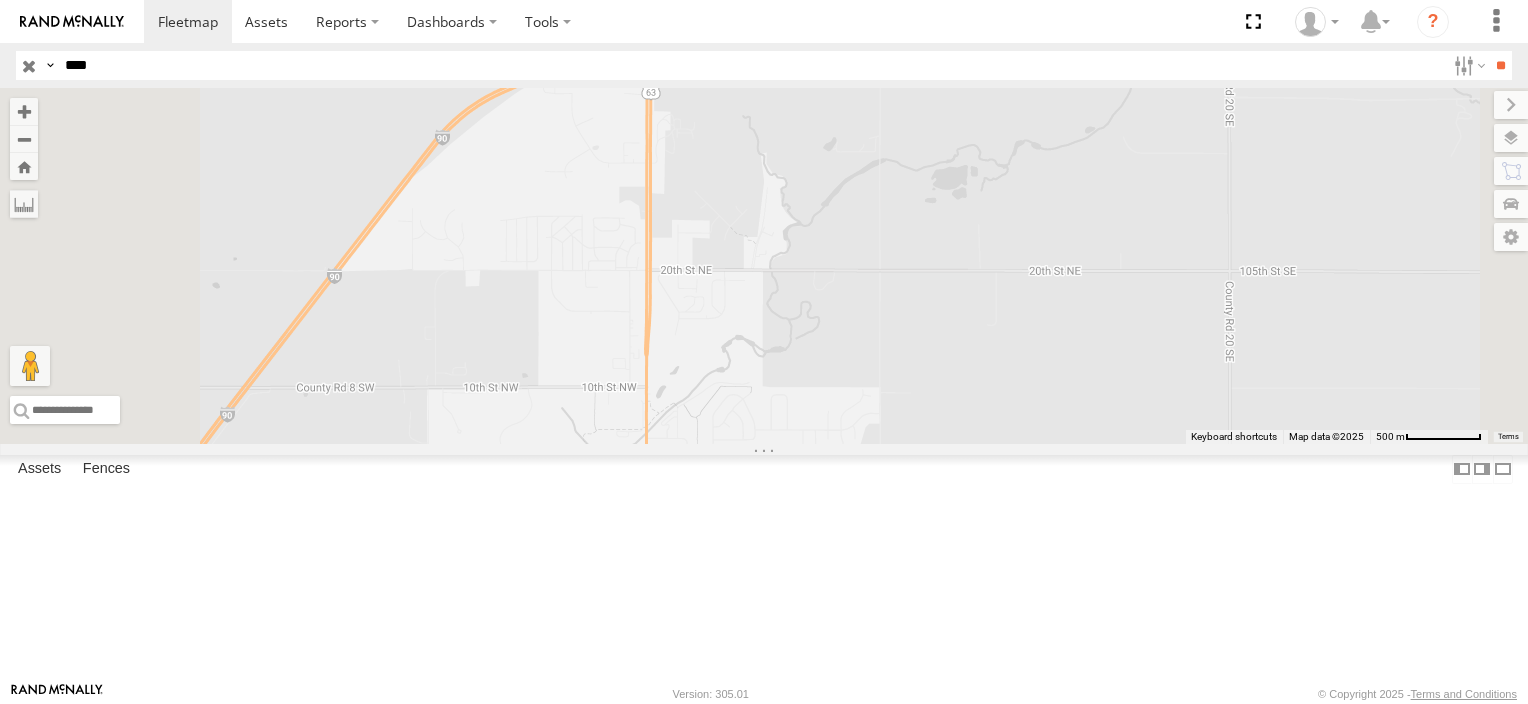 drag, startPoint x: 860, startPoint y: 228, endPoint x: 880, endPoint y: 279, distance: 54.781384 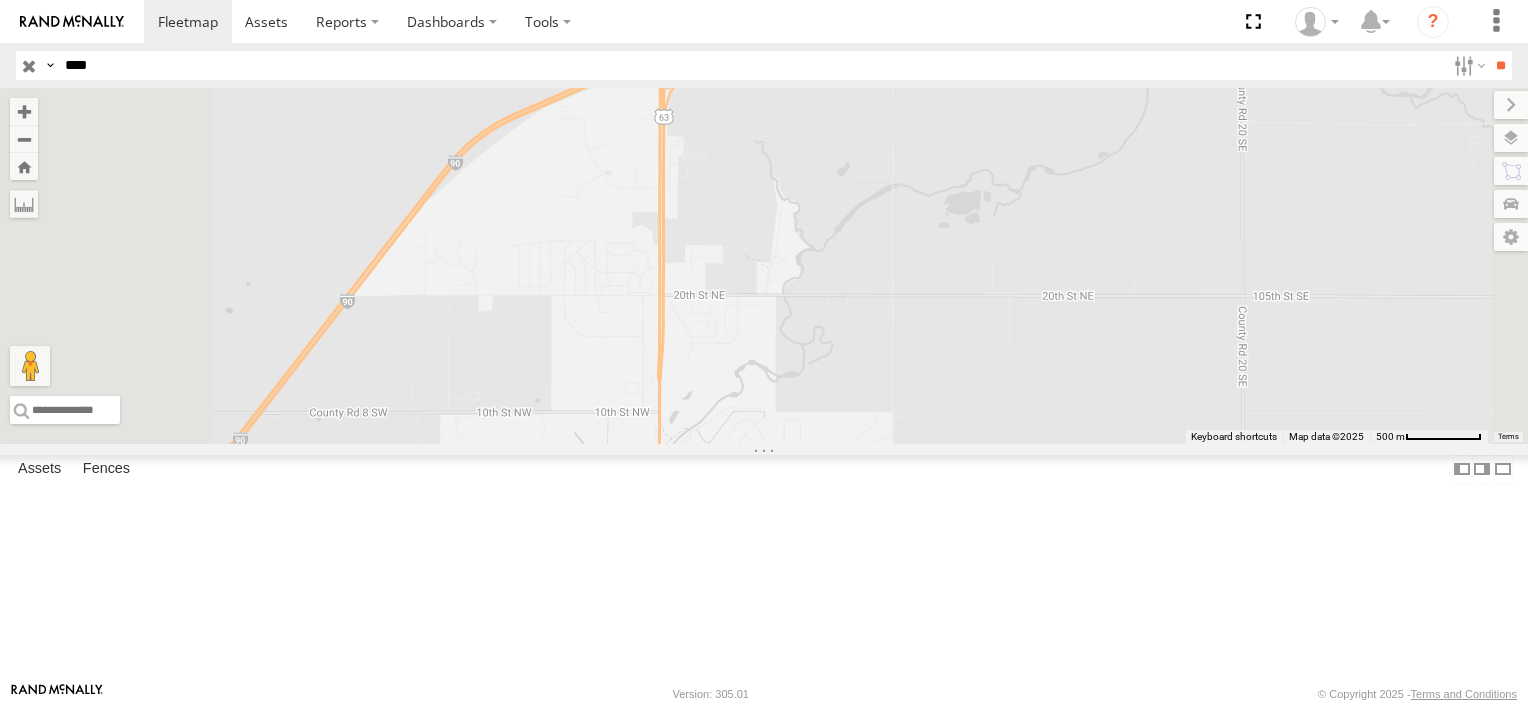 click at bounding box center [29, 65] 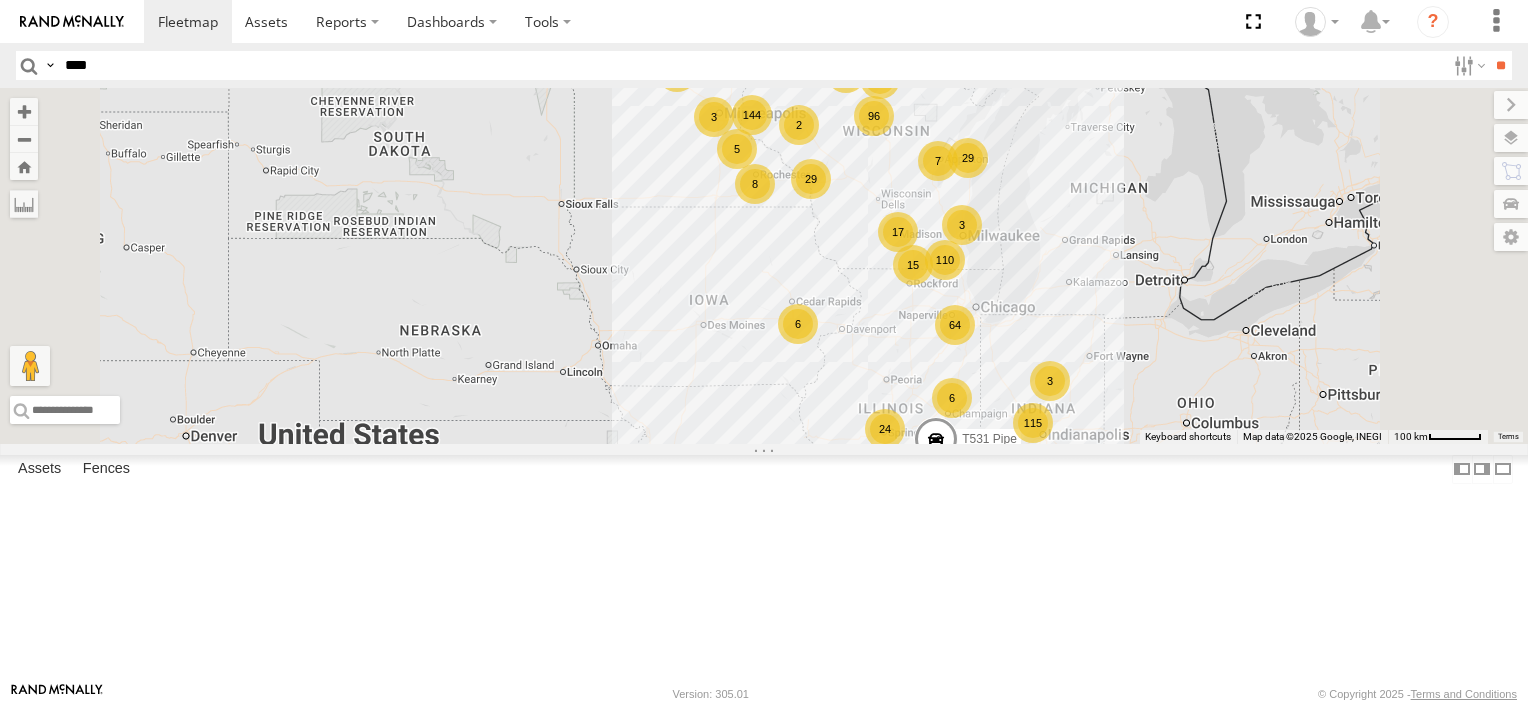 drag, startPoint x: 1008, startPoint y: 242, endPoint x: 1041, endPoint y: 377, distance: 138.97482 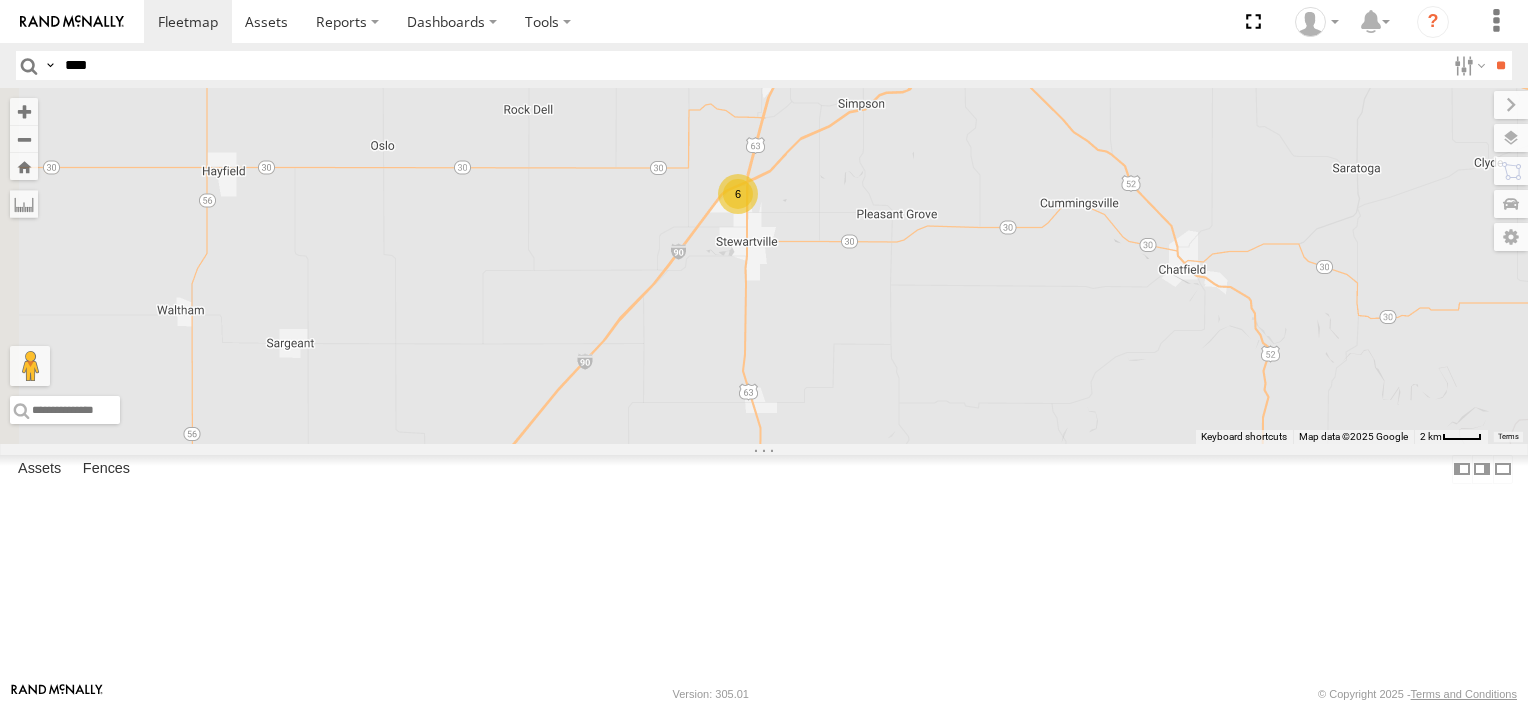 drag, startPoint x: 887, startPoint y: 219, endPoint x: 1028, endPoint y: 452, distance: 272.3417 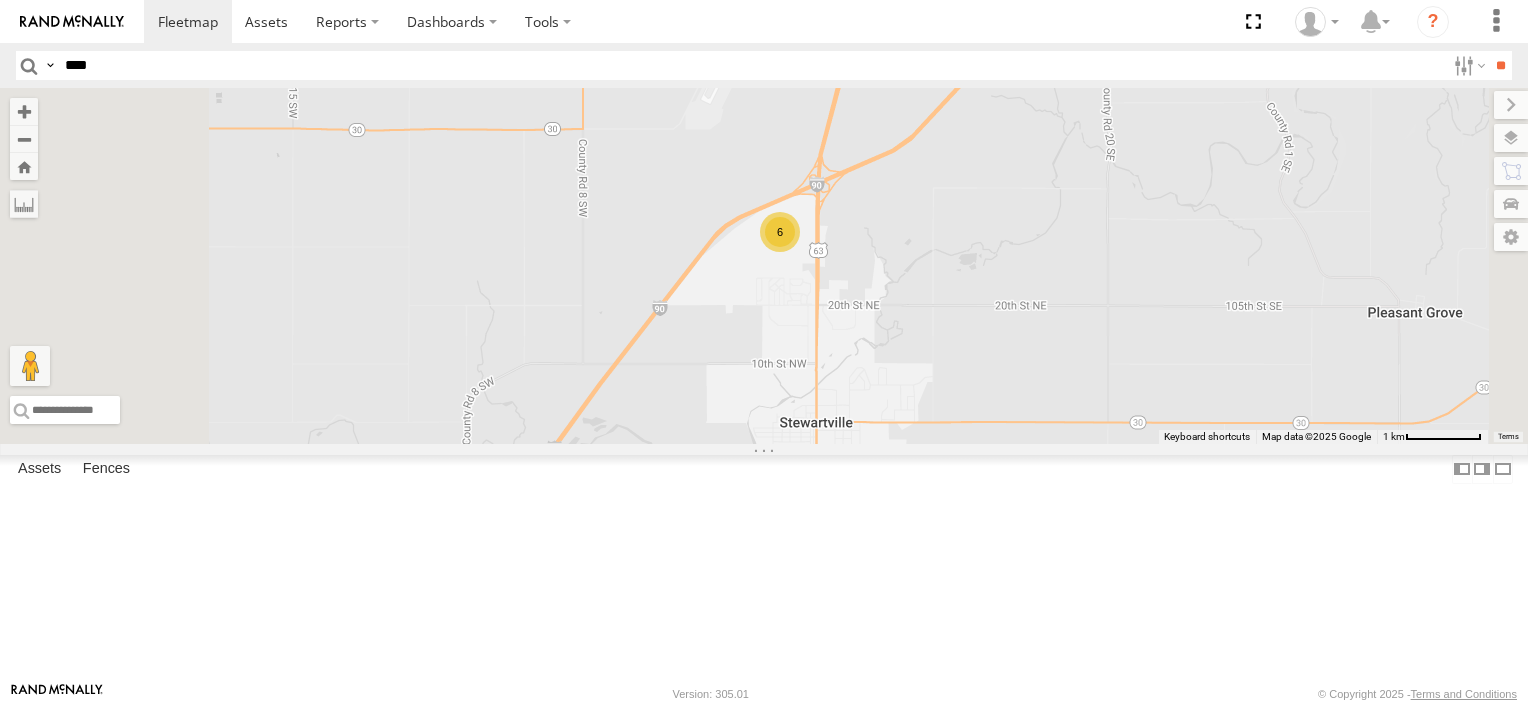 drag, startPoint x: 1041, startPoint y: 291, endPoint x: 1031, endPoint y: 448, distance: 157.31815 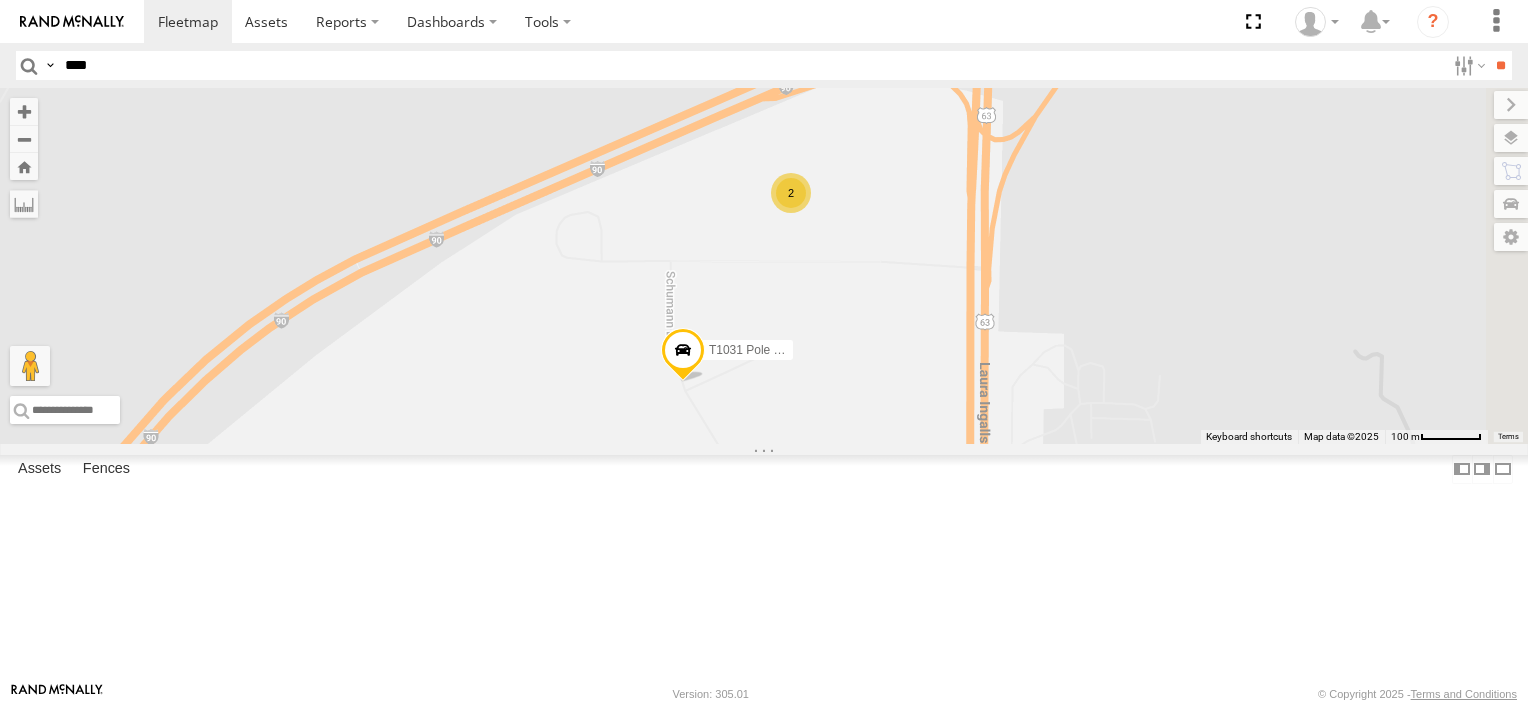 drag, startPoint x: 1108, startPoint y: 257, endPoint x: 1018, endPoint y: 504, distance: 262.8859 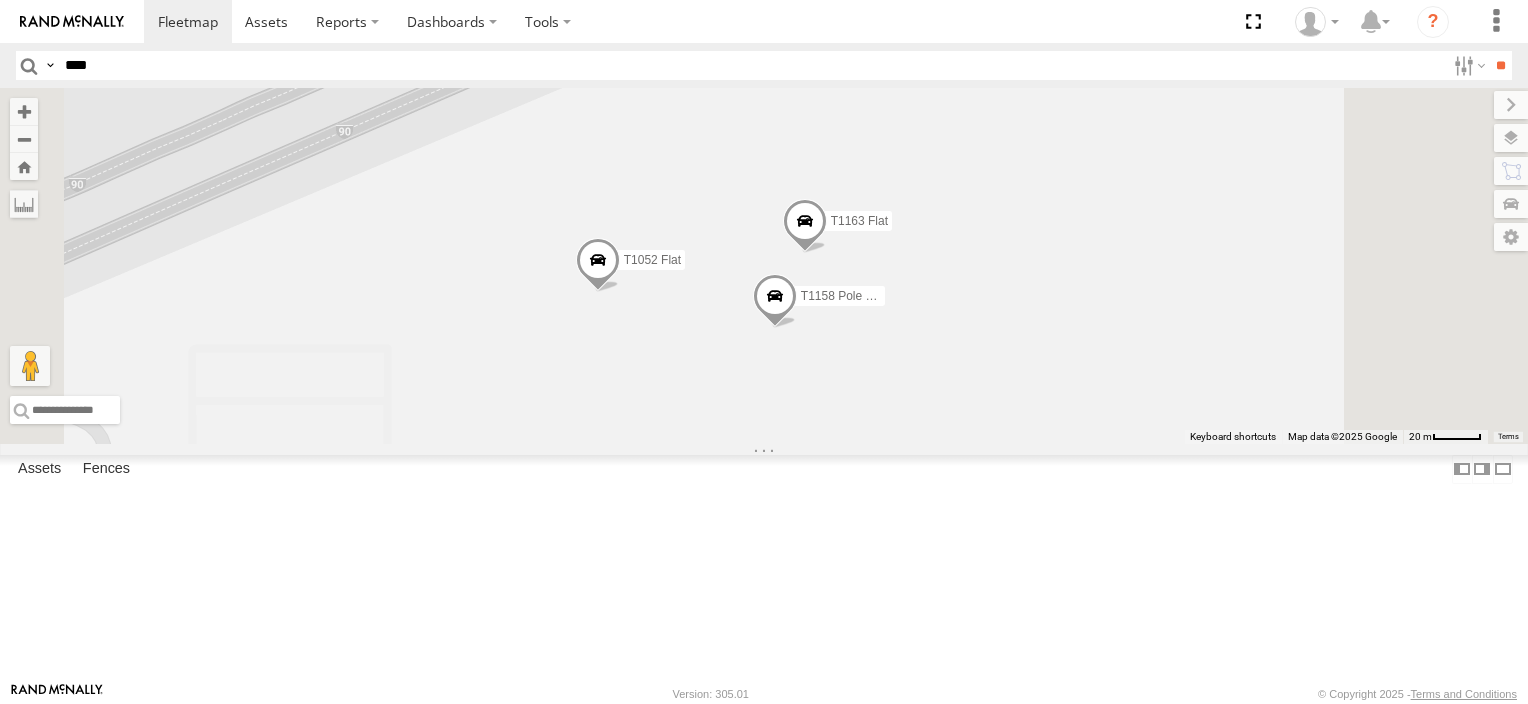 drag, startPoint x: 1035, startPoint y: 252, endPoint x: 1074, endPoint y: 704, distance: 453.6794 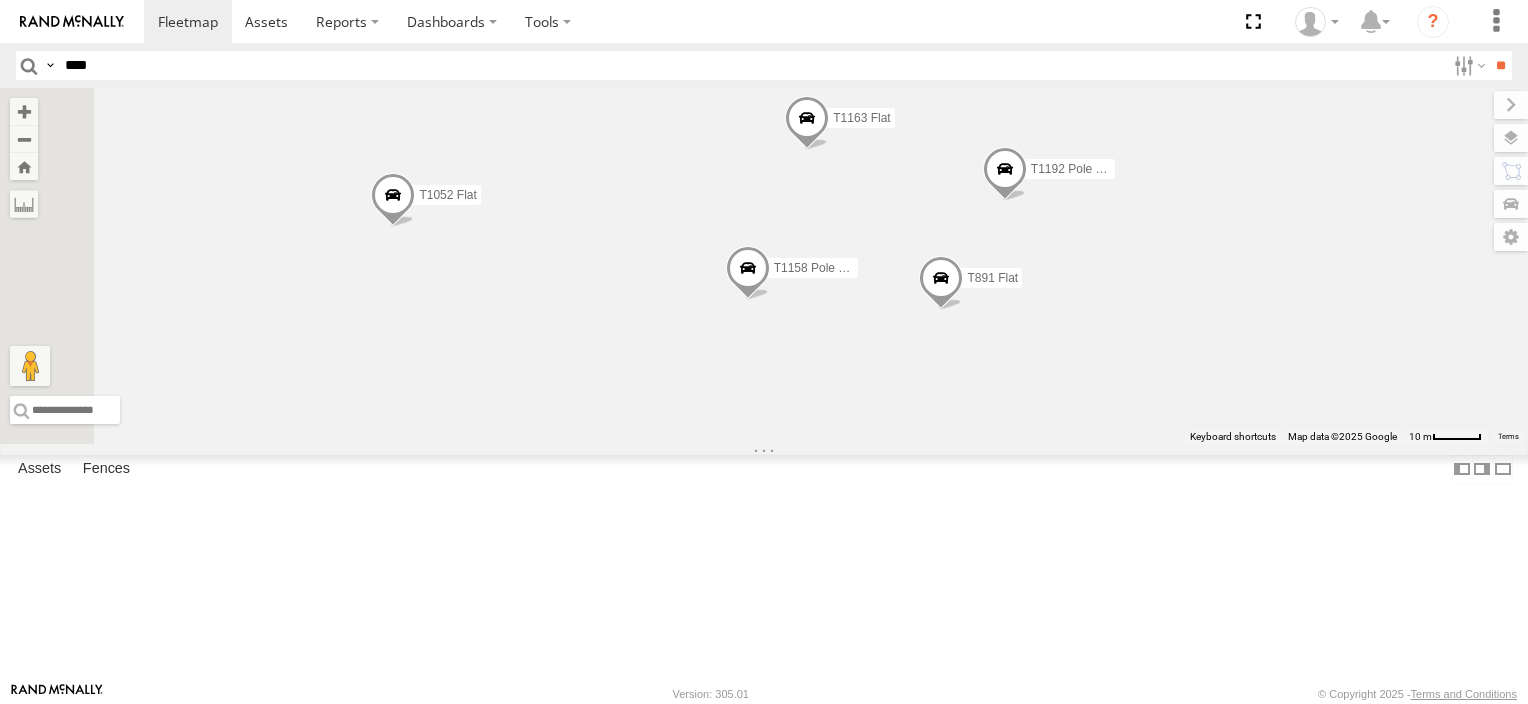 drag, startPoint x: 1217, startPoint y: 562, endPoint x: 1316, endPoint y: 563, distance: 99.00505 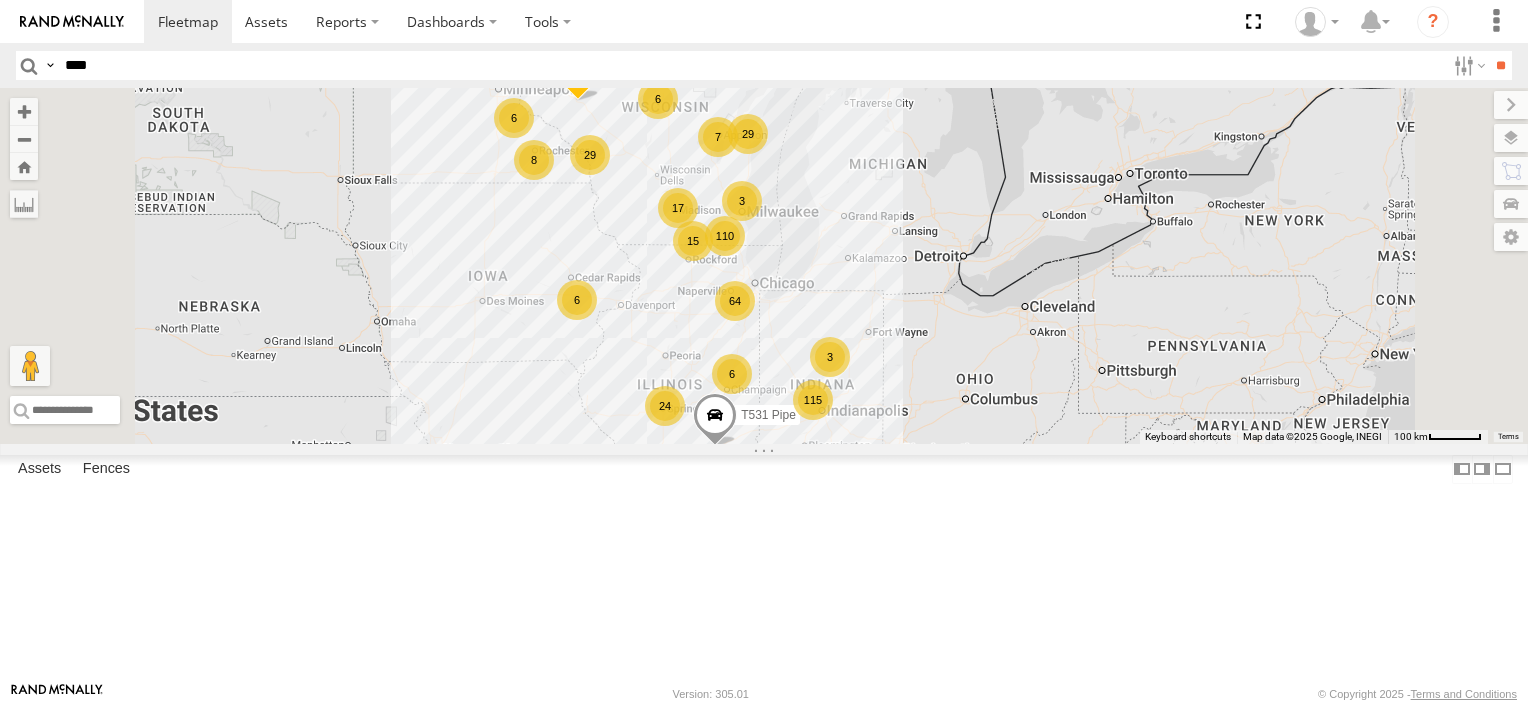 drag, startPoint x: 814, startPoint y: 323, endPoint x: 950, endPoint y: 481, distance: 208.47063 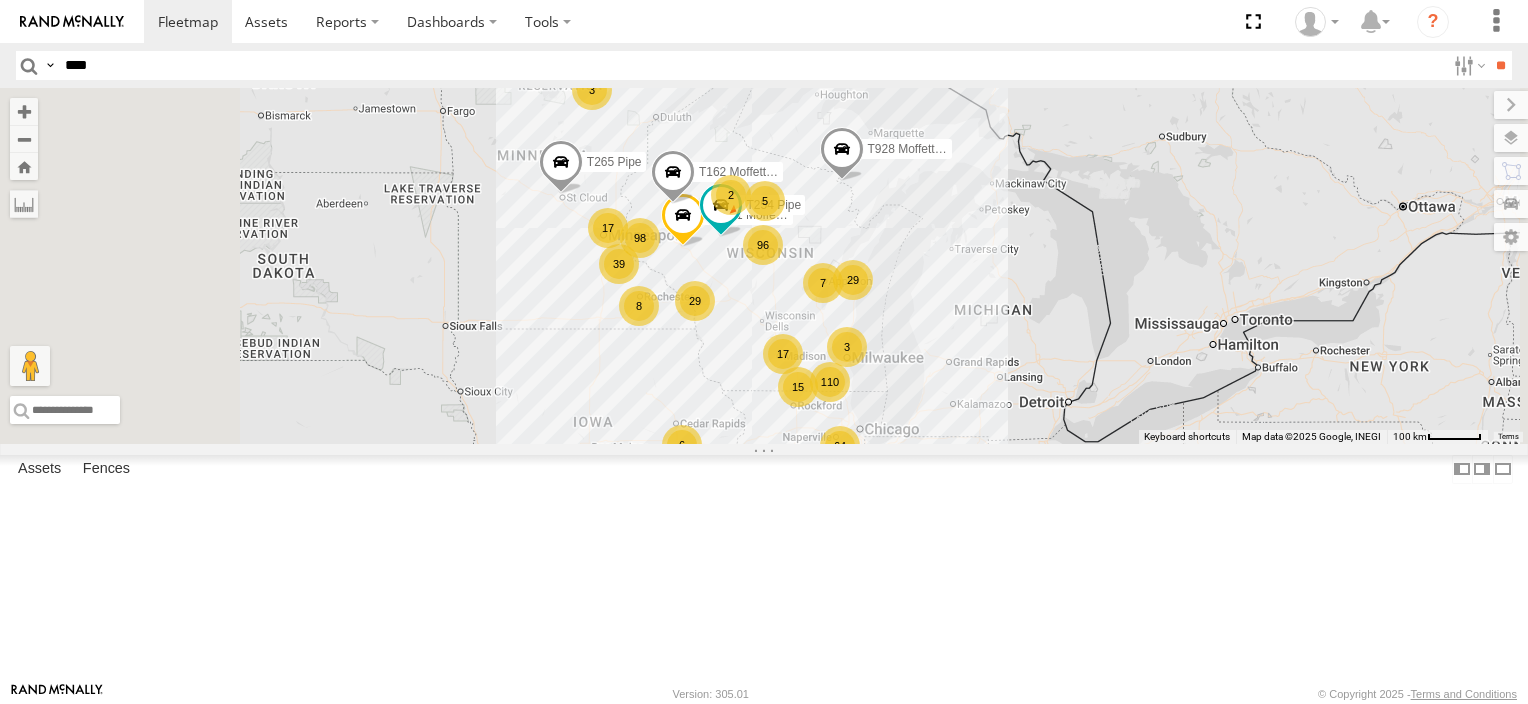 drag, startPoint x: 816, startPoint y: 340, endPoint x: 930, endPoint y: 507, distance: 202.2004 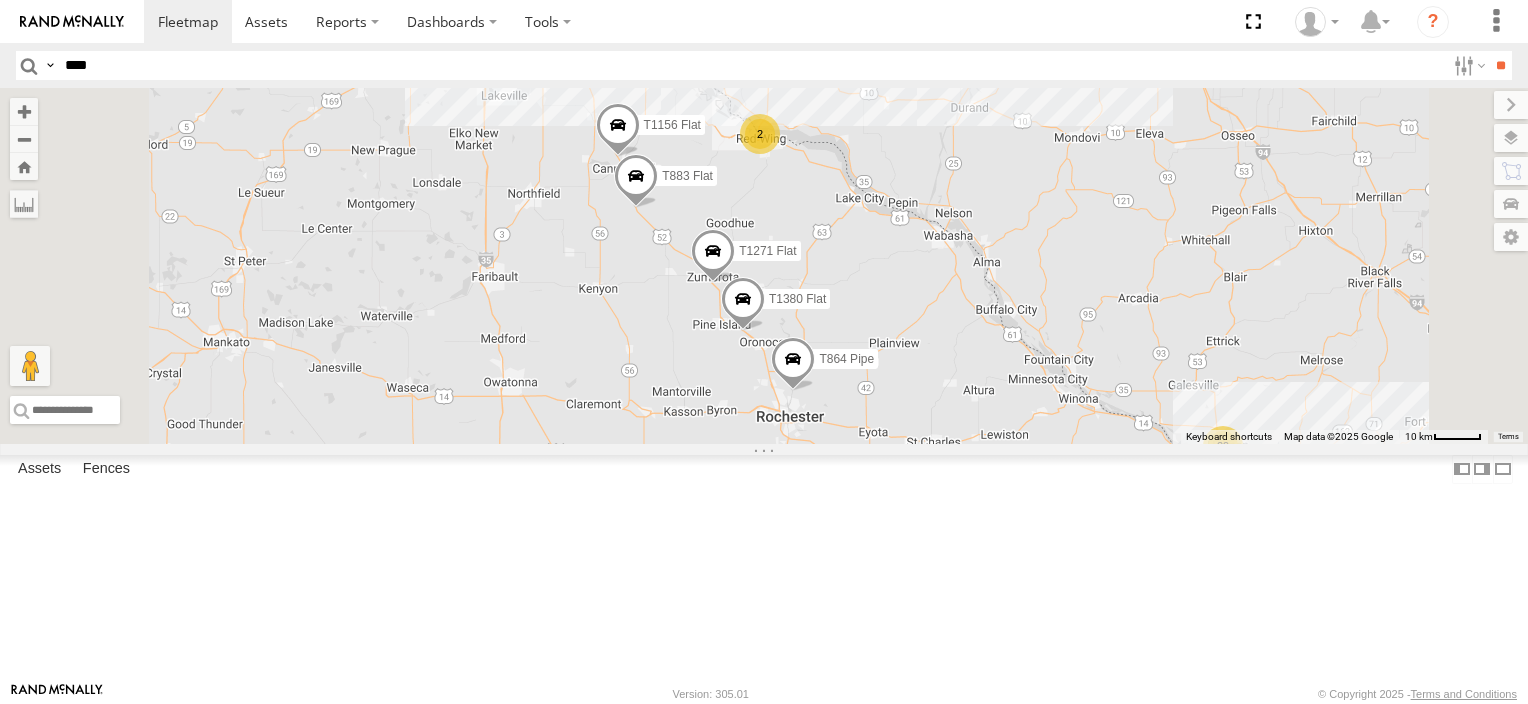 drag, startPoint x: 820, startPoint y: 443, endPoint x: 896, endPoint y: 388, distance: 93.813644 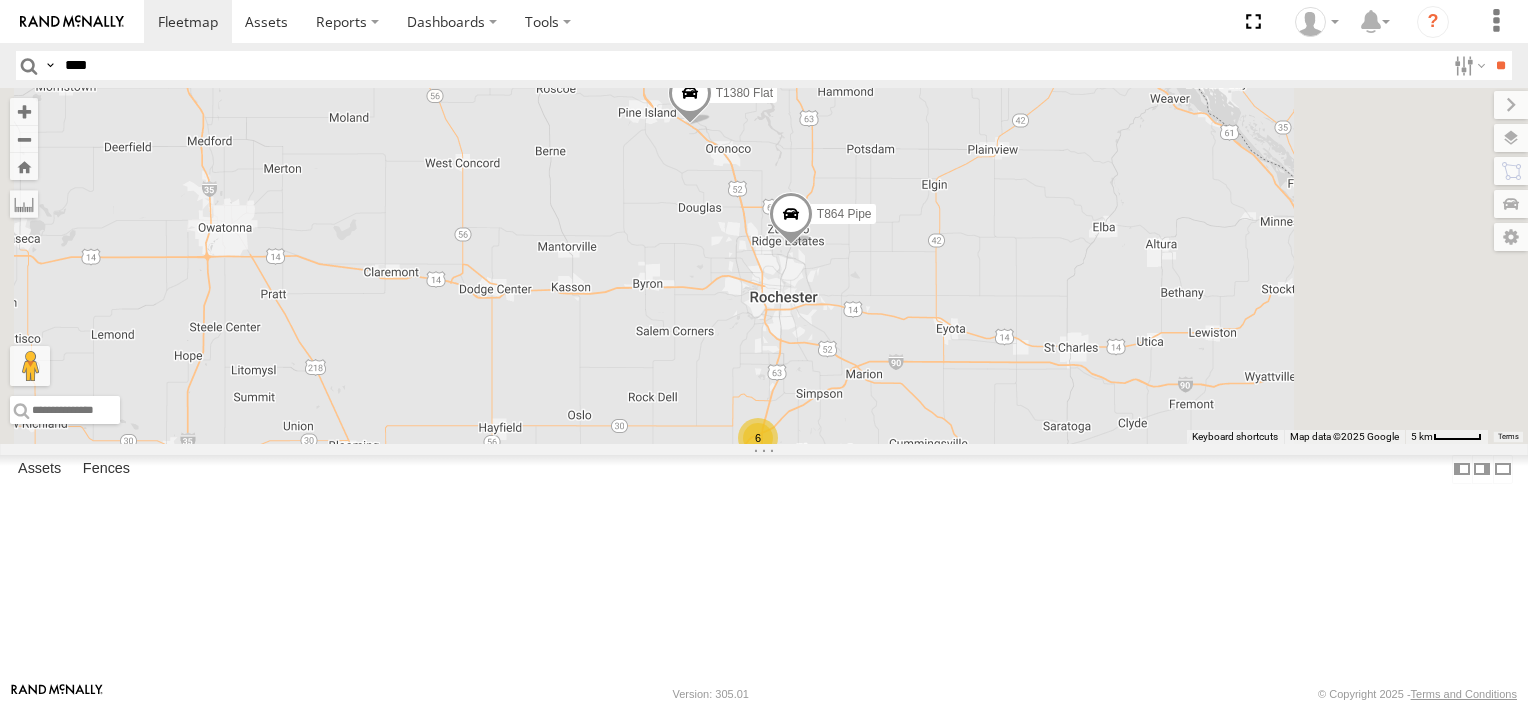 drag, startPoint x: 1035, startPoint y: 592, endPoint x: 1032, endPoint y: 579, distance: 13.341664 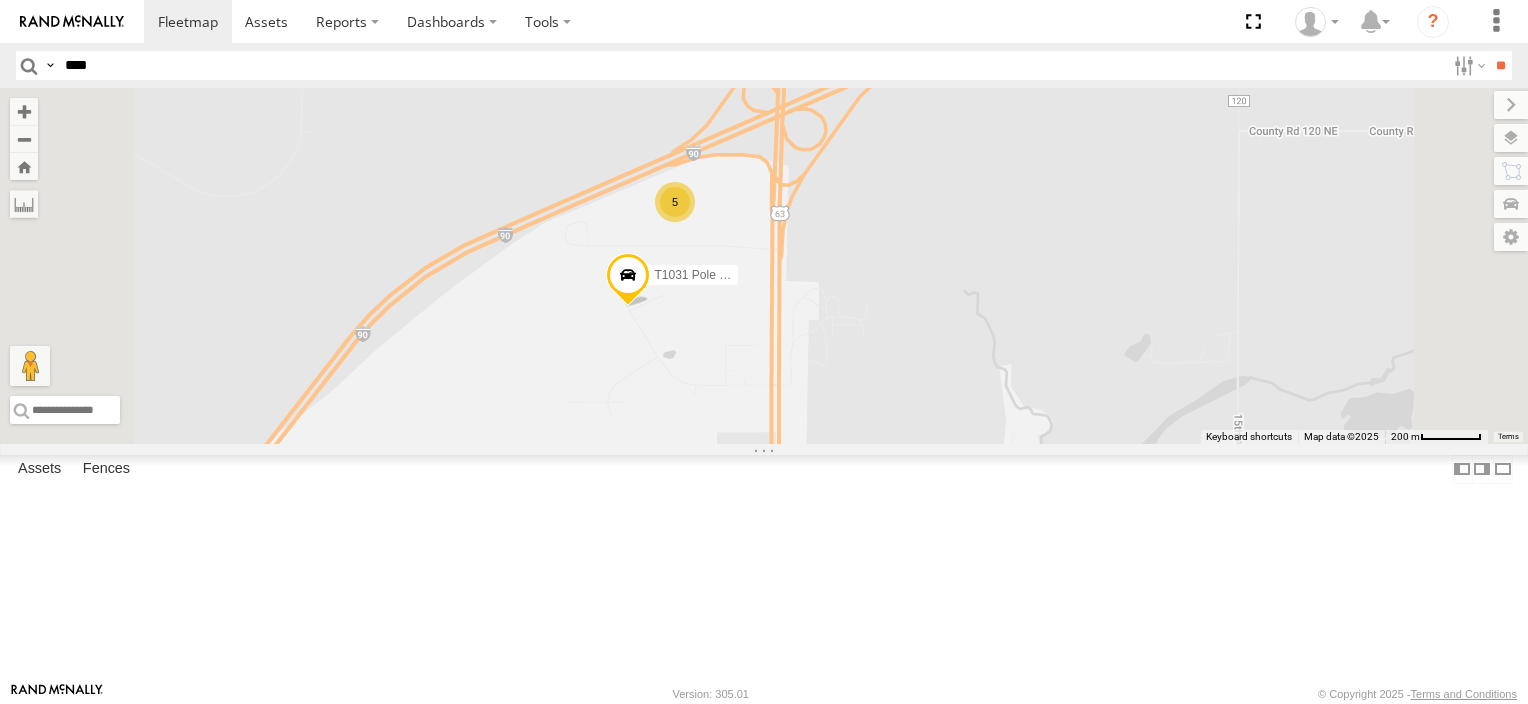drag, startPoint x: 1024, startPoint y: 289, endPoint x: 940, endPoint y: 436, distance: 169.30742 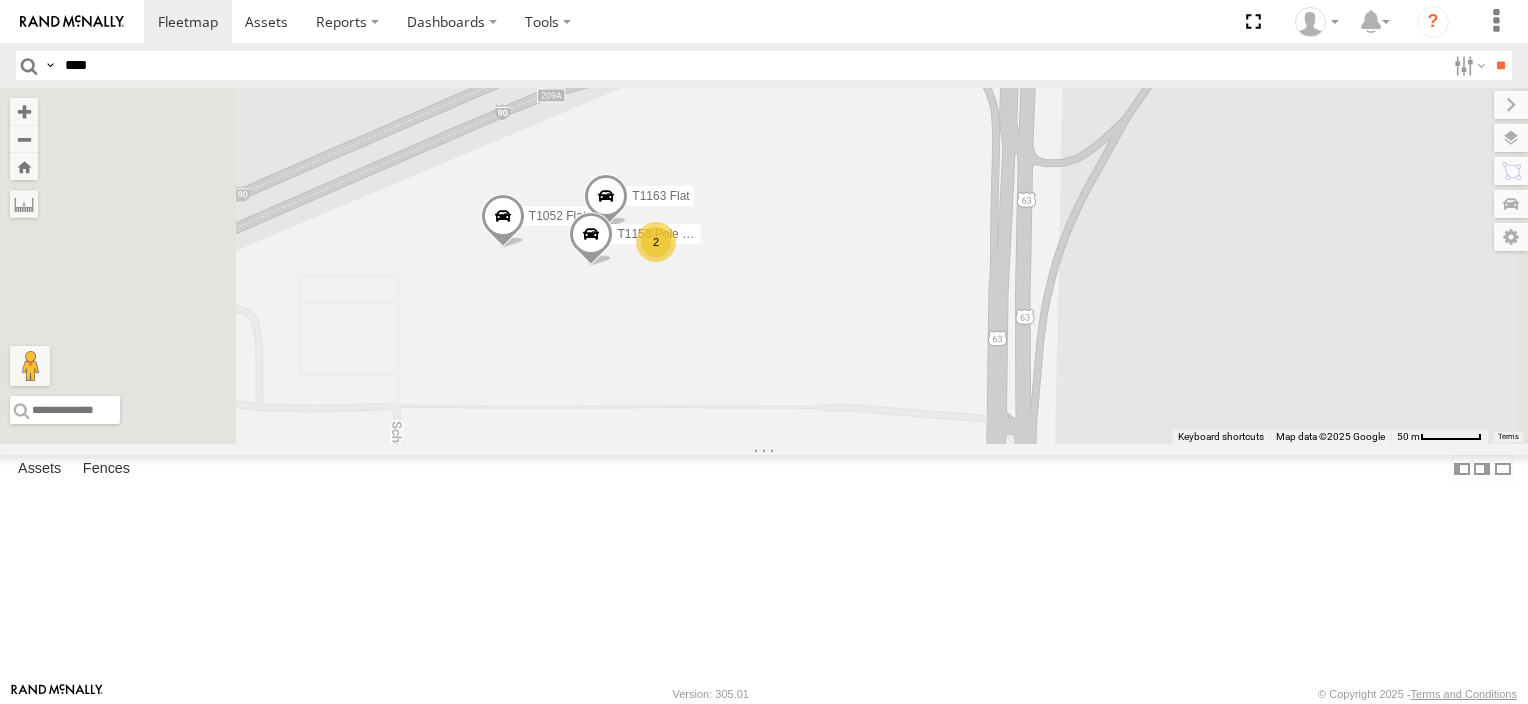 drag, startPoint x: 907, startPoint y: 280, endPoint x: 908, endPoint y: 535, distance: 255.00197 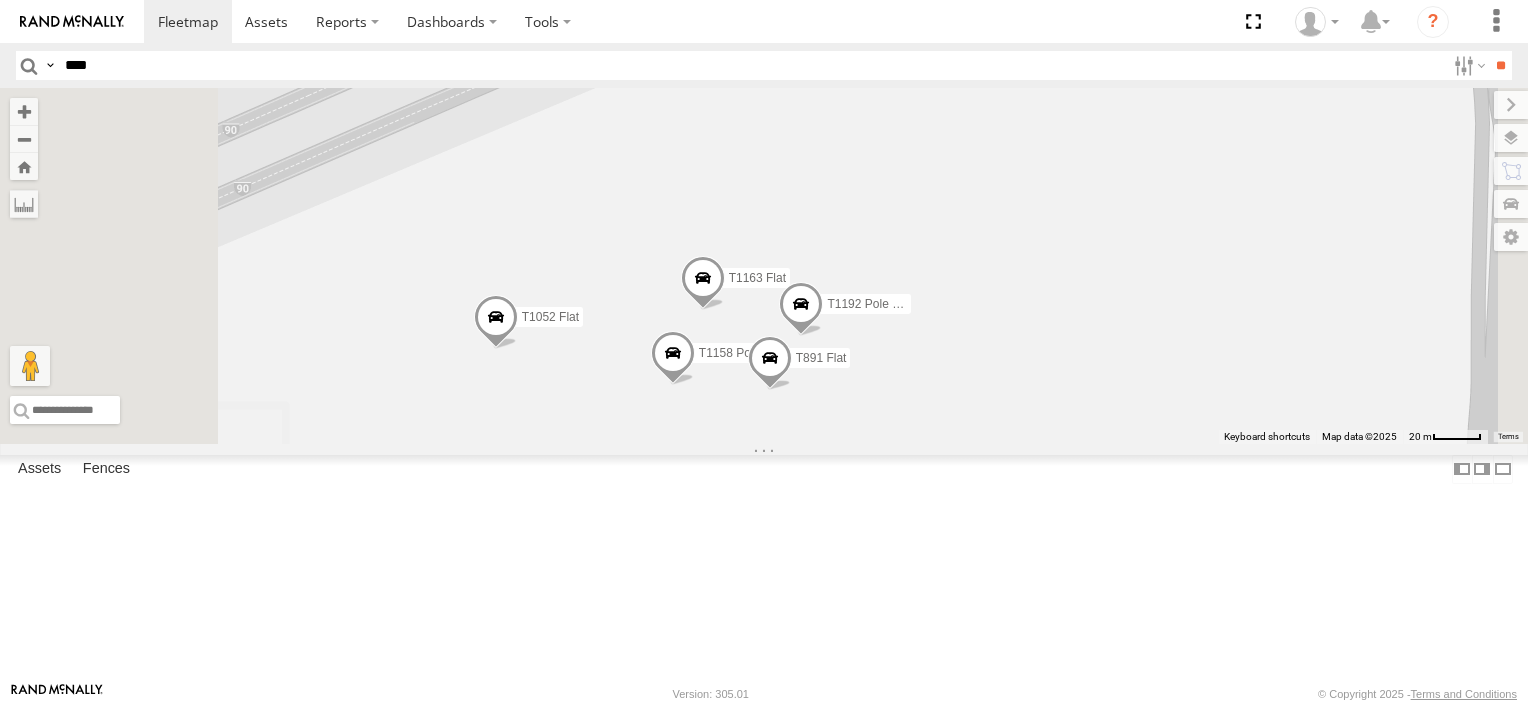 drag, startPoint x: 943, startPoint y: 417, endPoint x: 1121, endPoint y: 544, distance: 218.66183 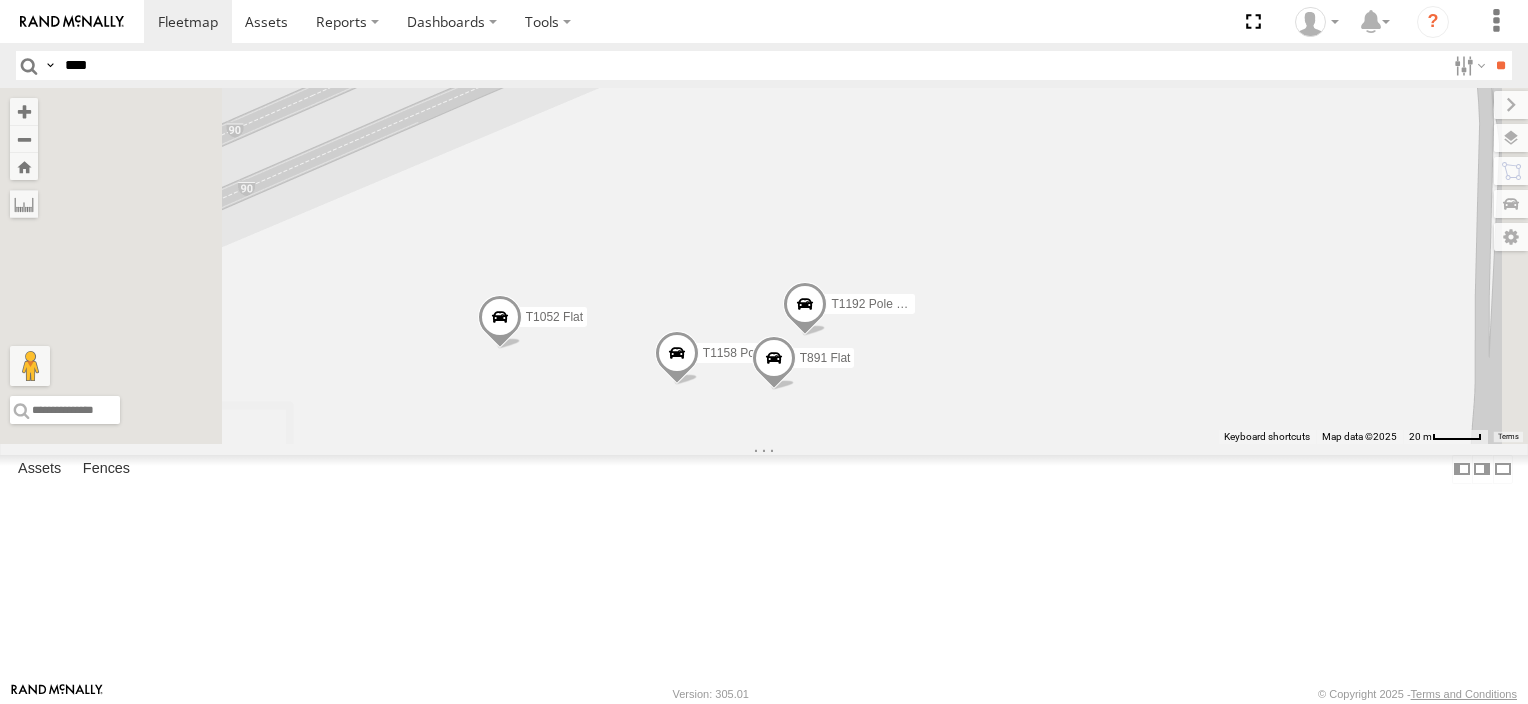 click at bounding box center [677, 359] 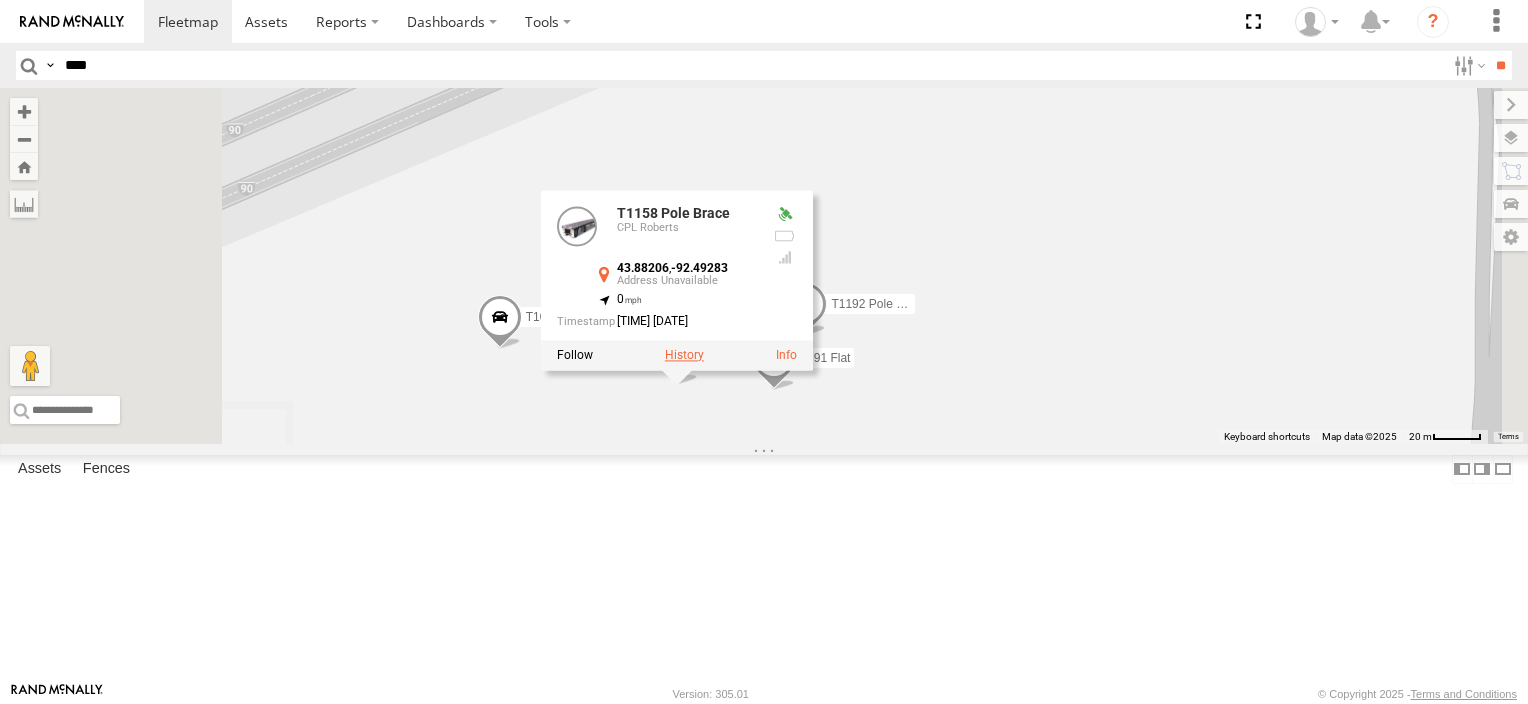 click at bounding box center (684, 356) 